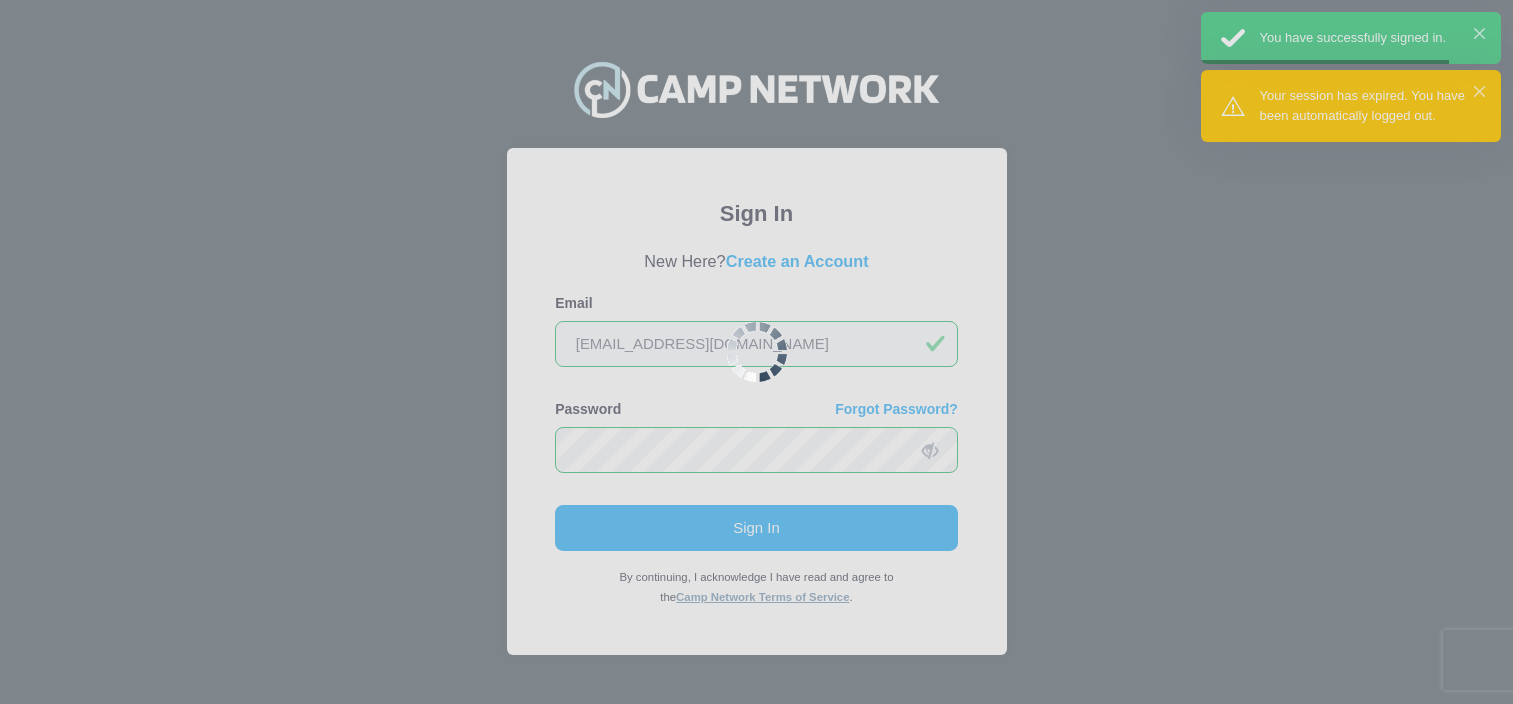 scroll, scrollTop: 0, scrollLeft: 0, axis: both 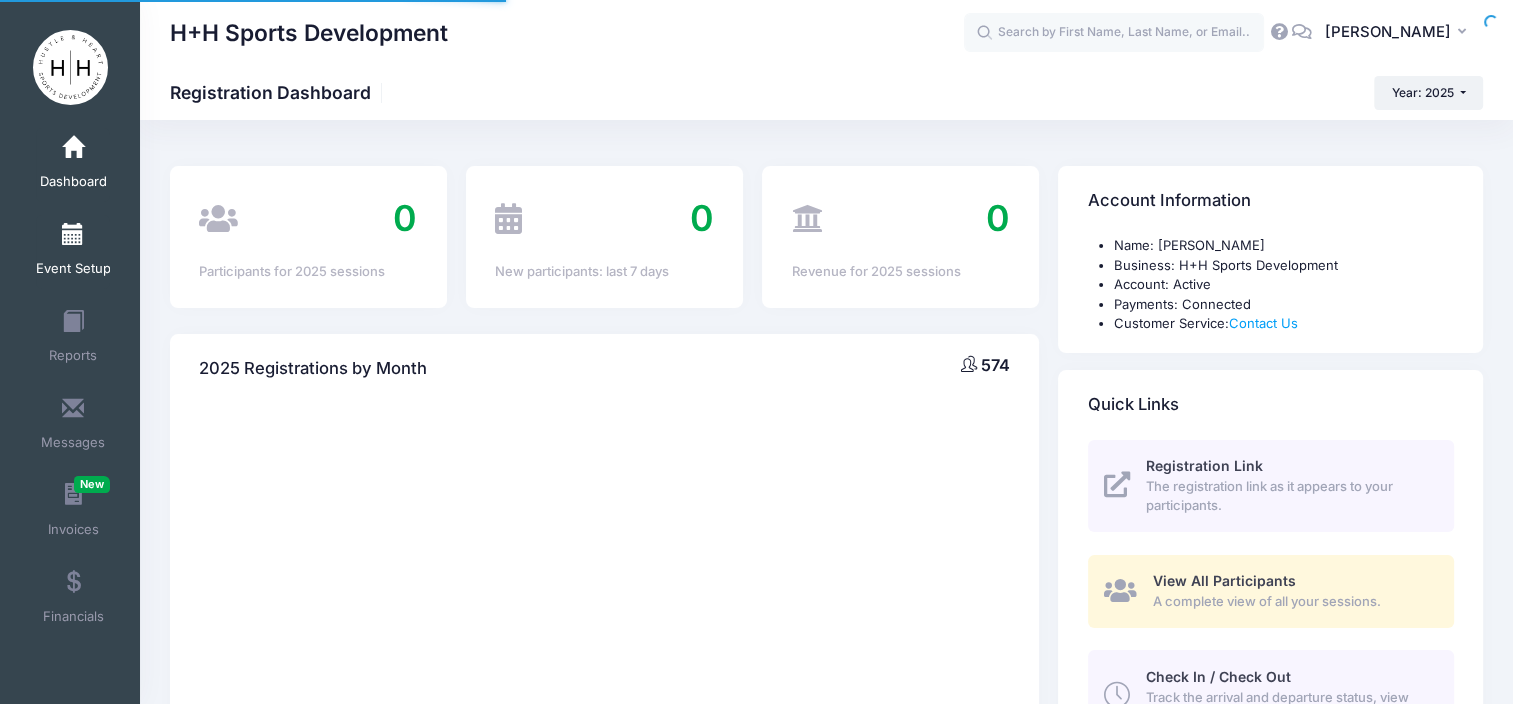 click at bounding box center [73, 235] 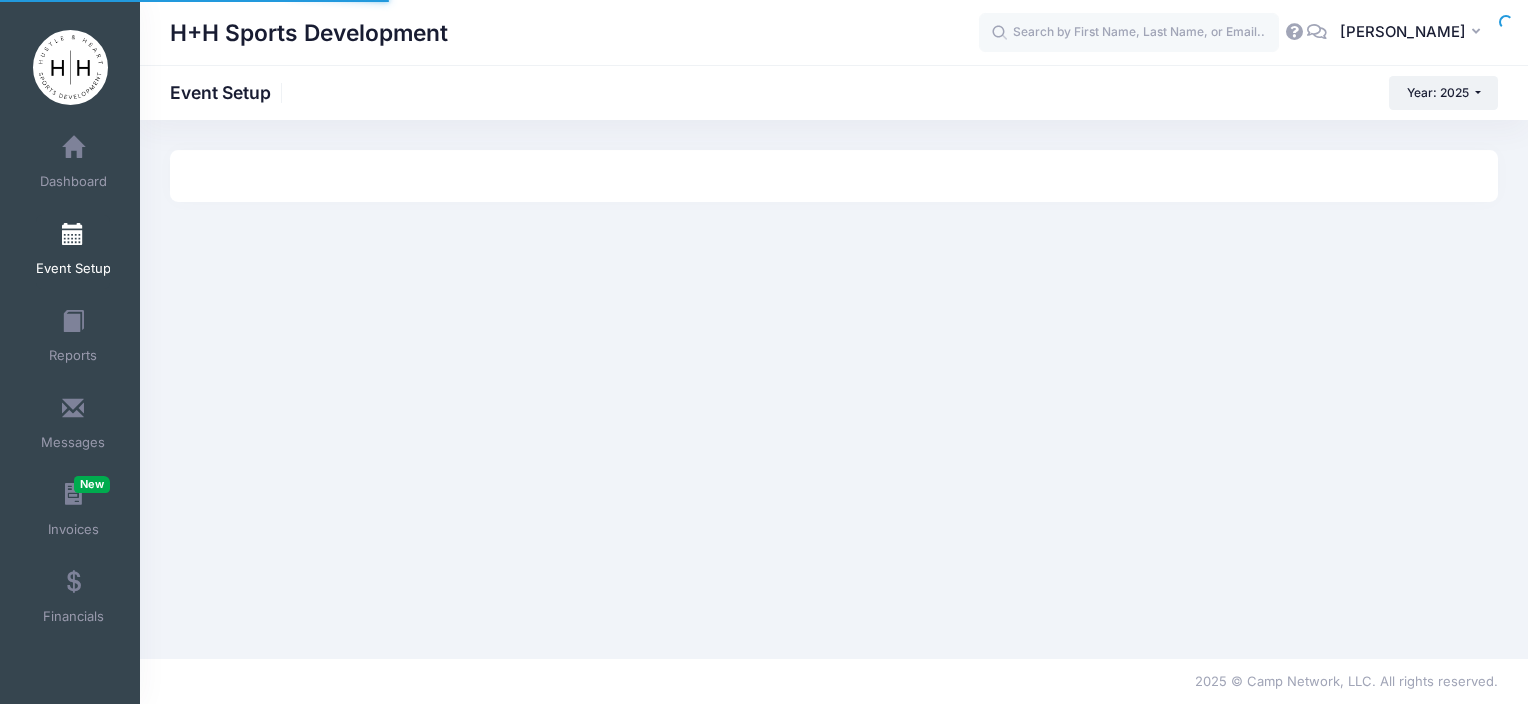 scroll, scrollTop: 0, scrollLeft: 0, axis: both 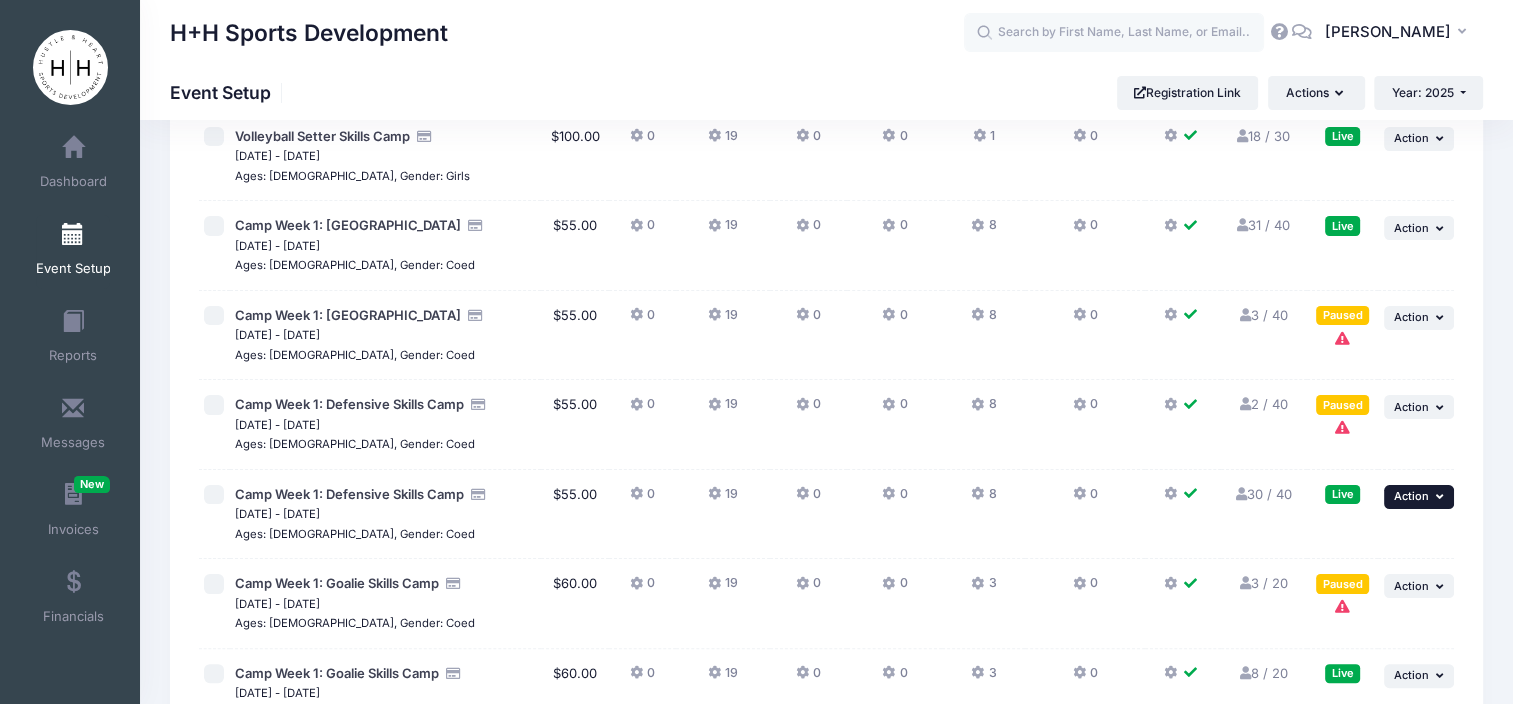 click on "... Action" at bounding box center (1419, 497) 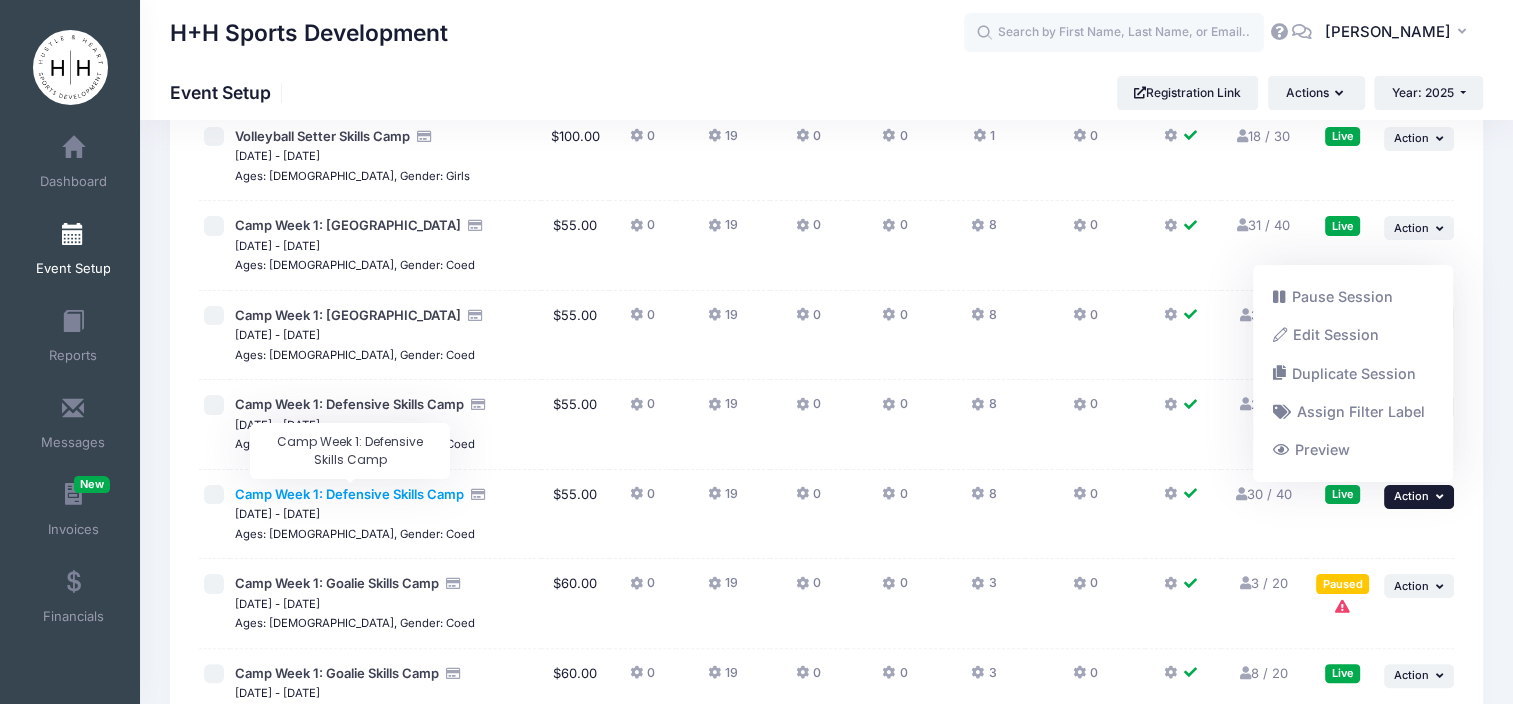 click on "Camp Week 1: Defensive Skills Camp" at bounding box center (349, 494) 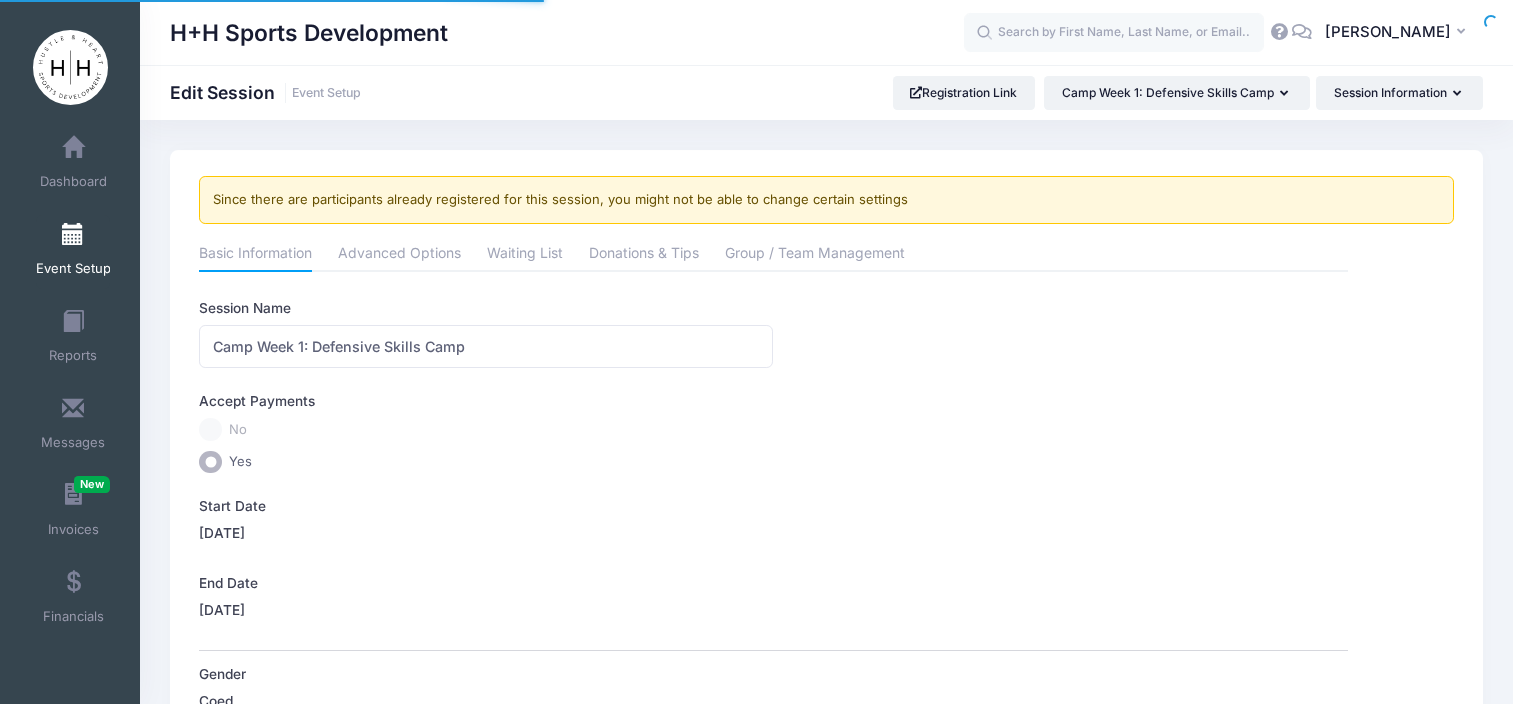scroll, scrollTop: 0, scrollLeft: 0, axis: both 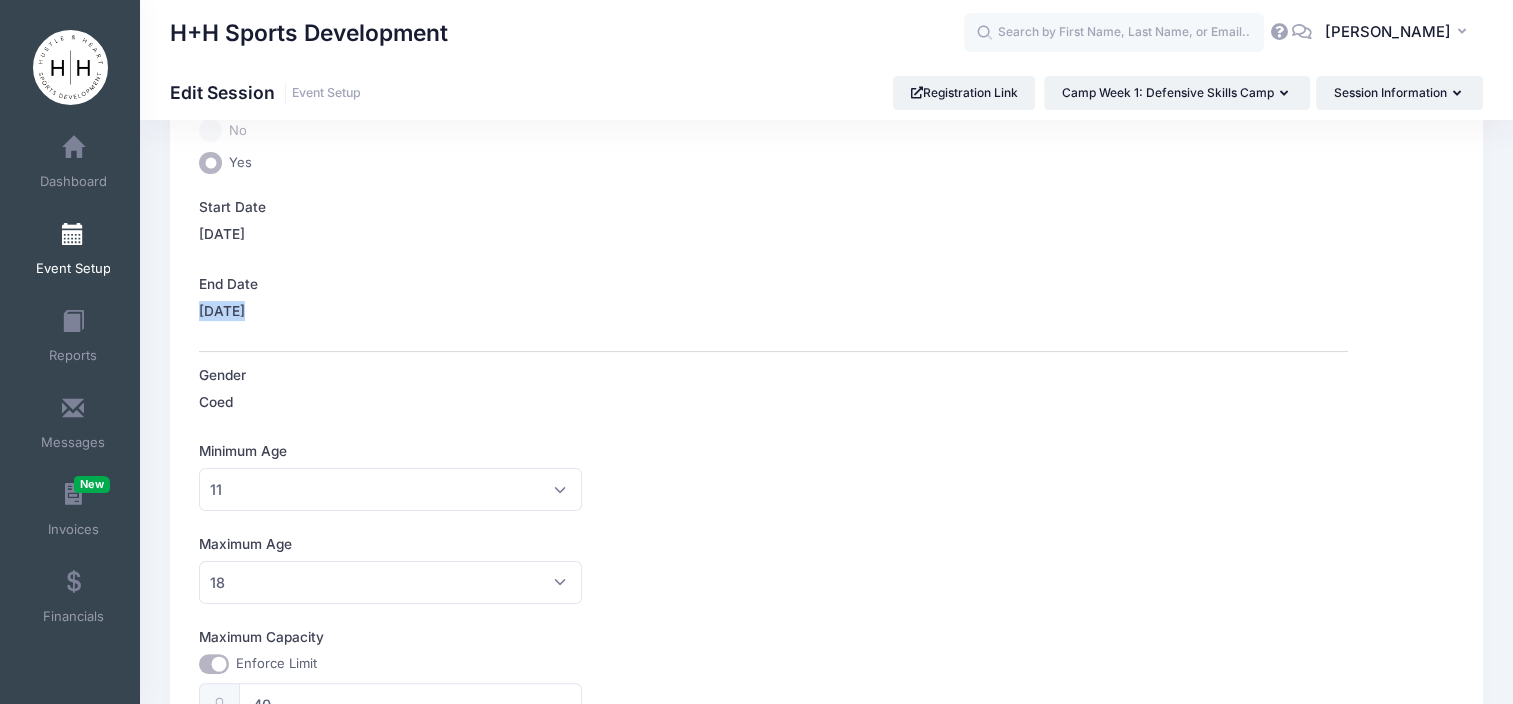 drag, startPoint x: 1502, startPoint y: 275, endPoint x: 1512, endPoint y: 344, distance: 69.72087 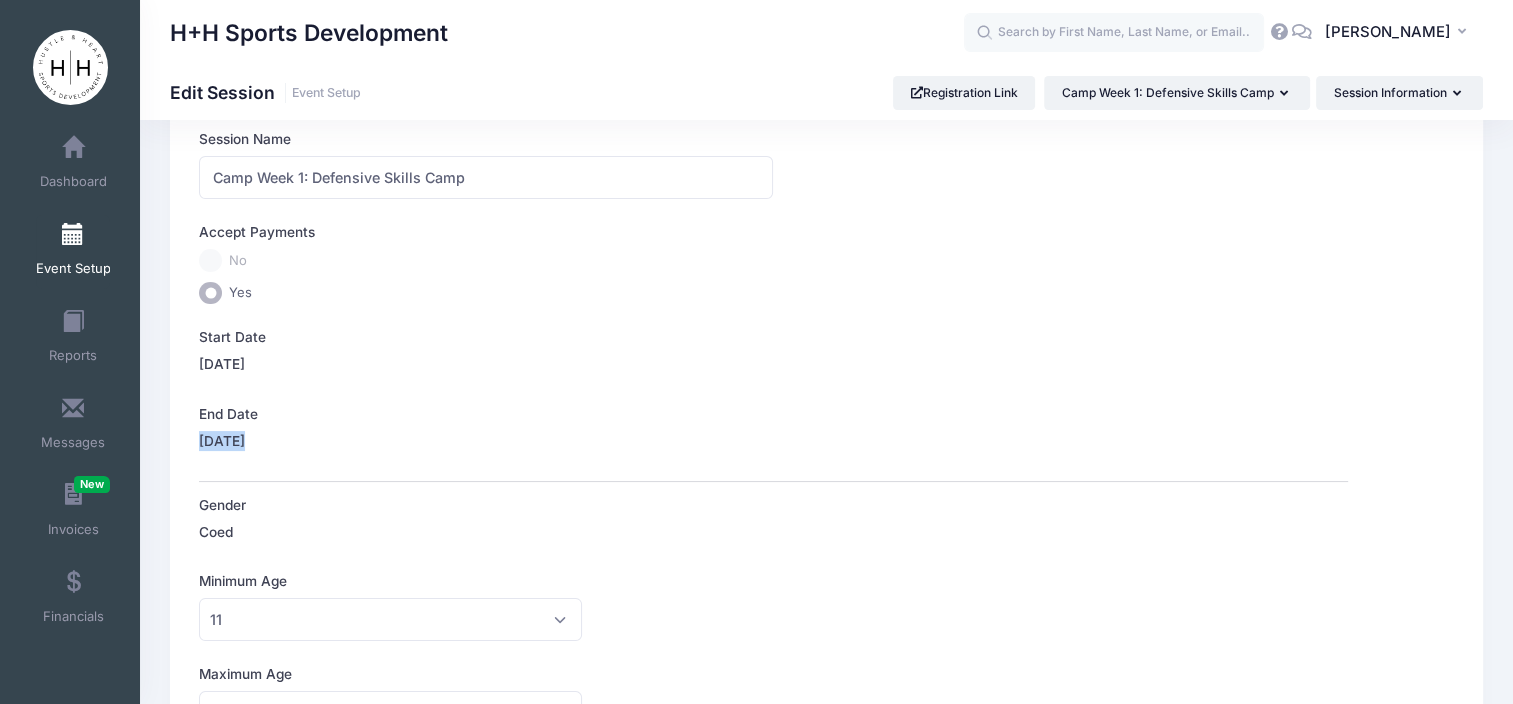 scroll, scrollTop: 0, scrollLeft: 0, axis: both 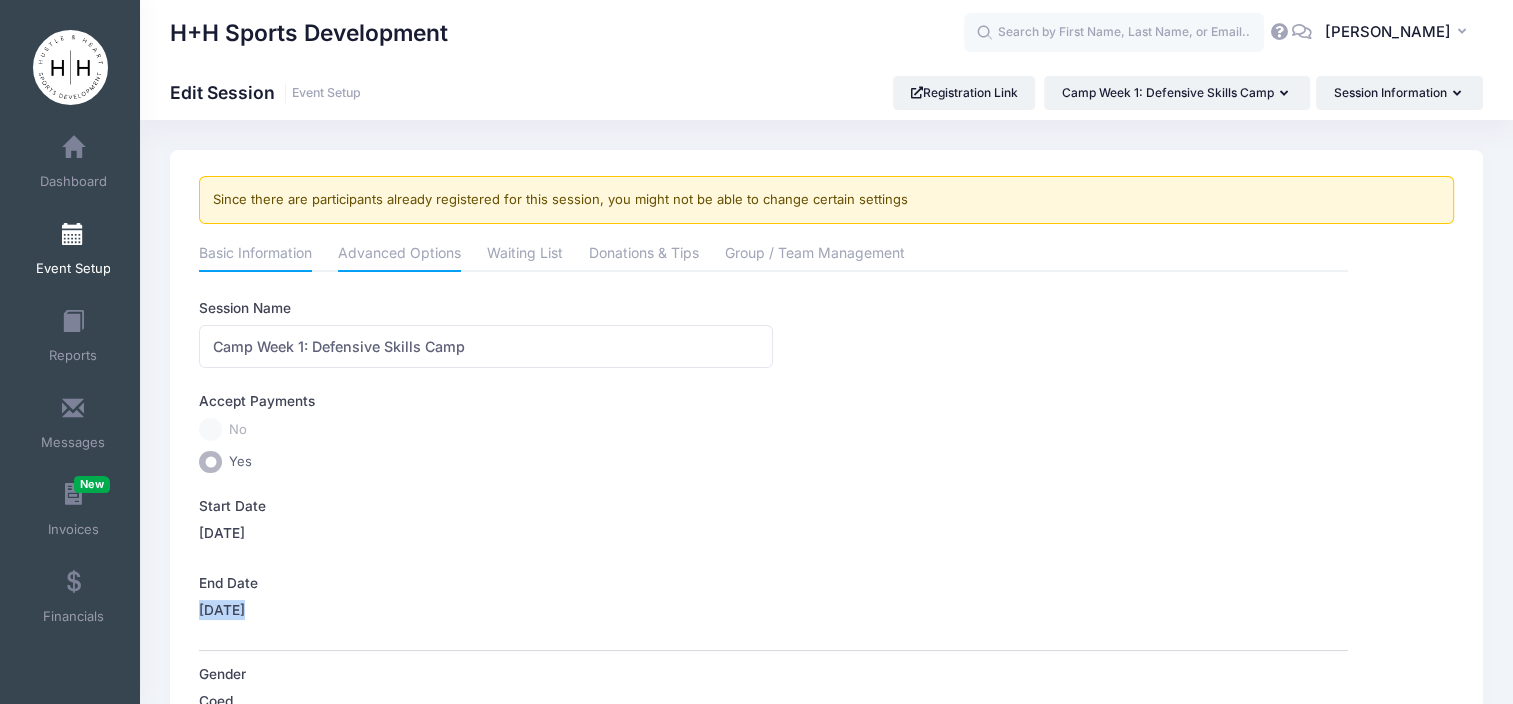 click on "Advanced Options" at bounding box center [399, 255] 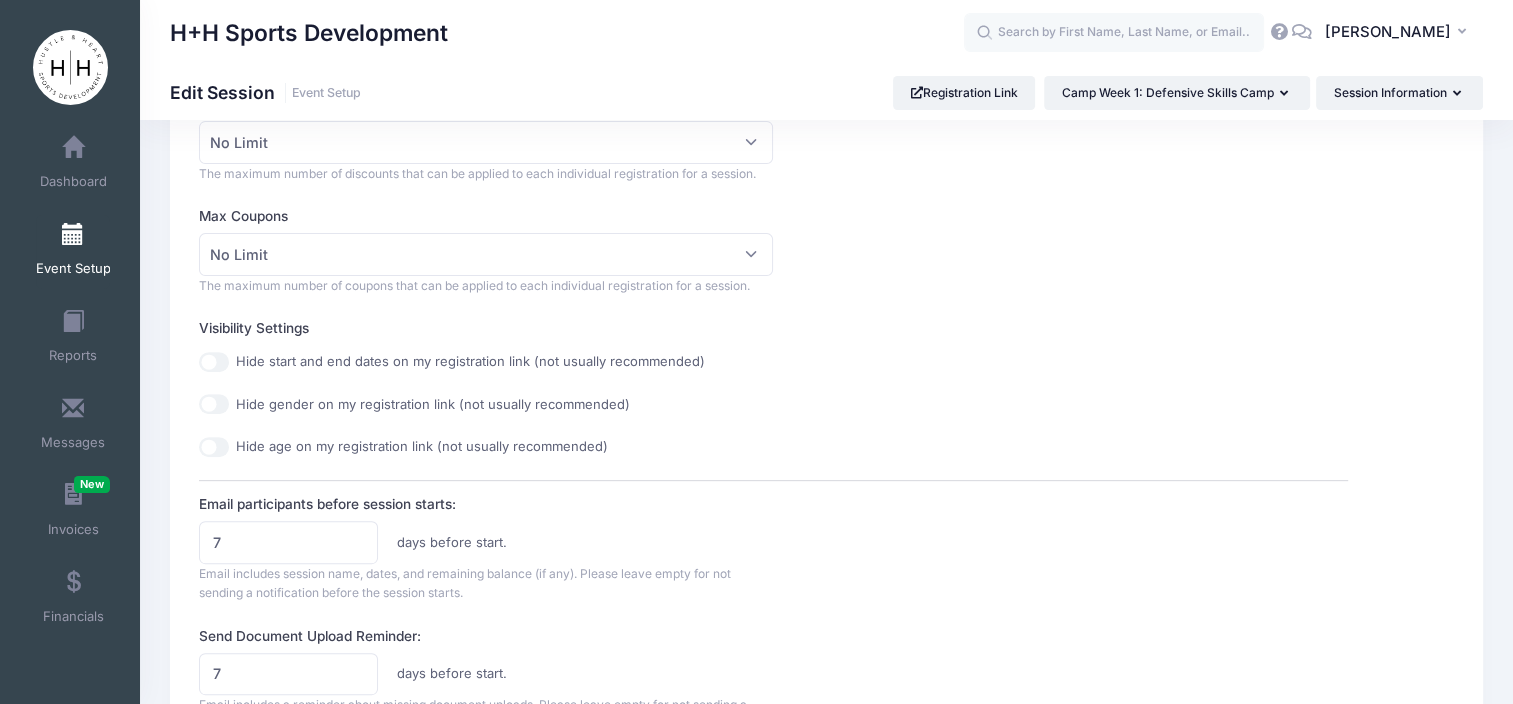 scroll, scrollTop: 0, scrollLeft: 0, axis: both 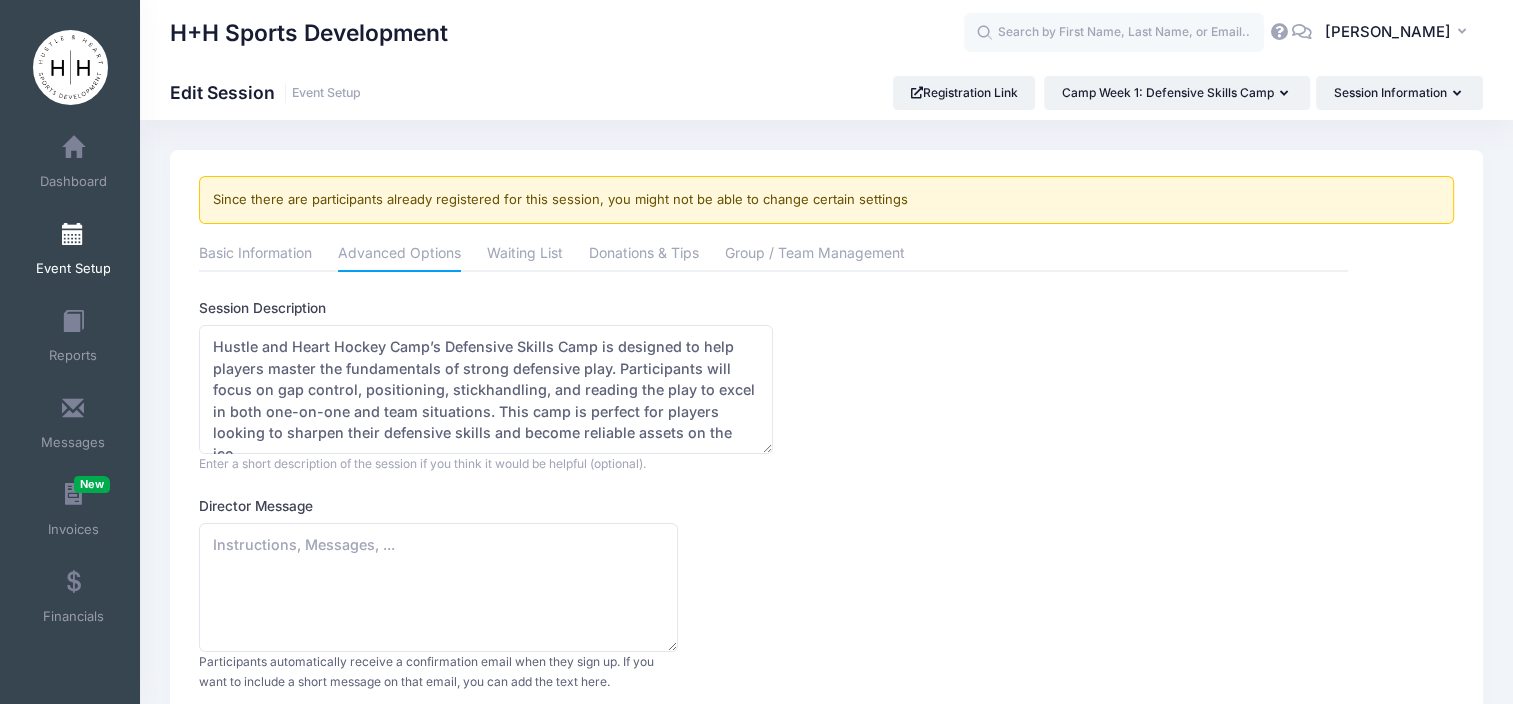 click at bounding box center (73, 235) 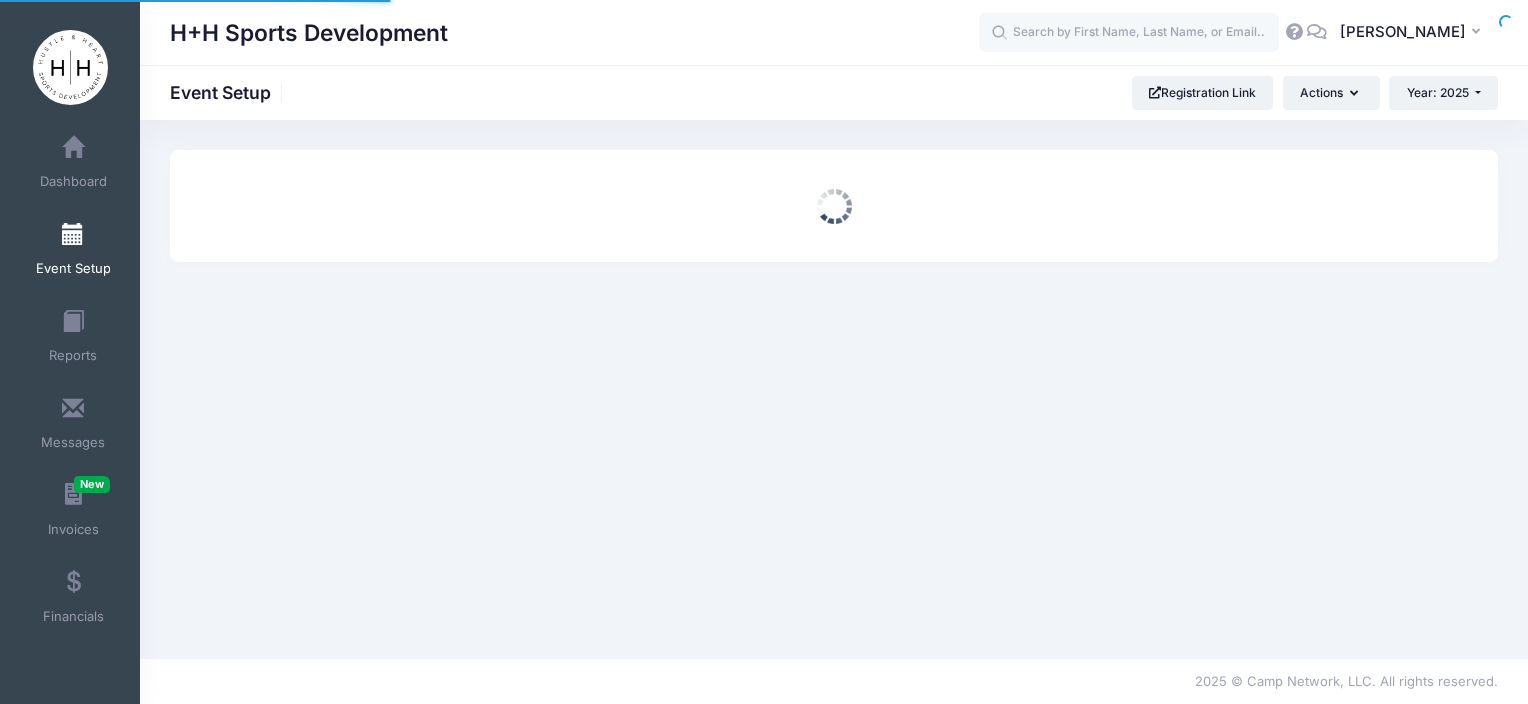 scroll, scrollTop: 0, scrollLeft: 0, axis: both 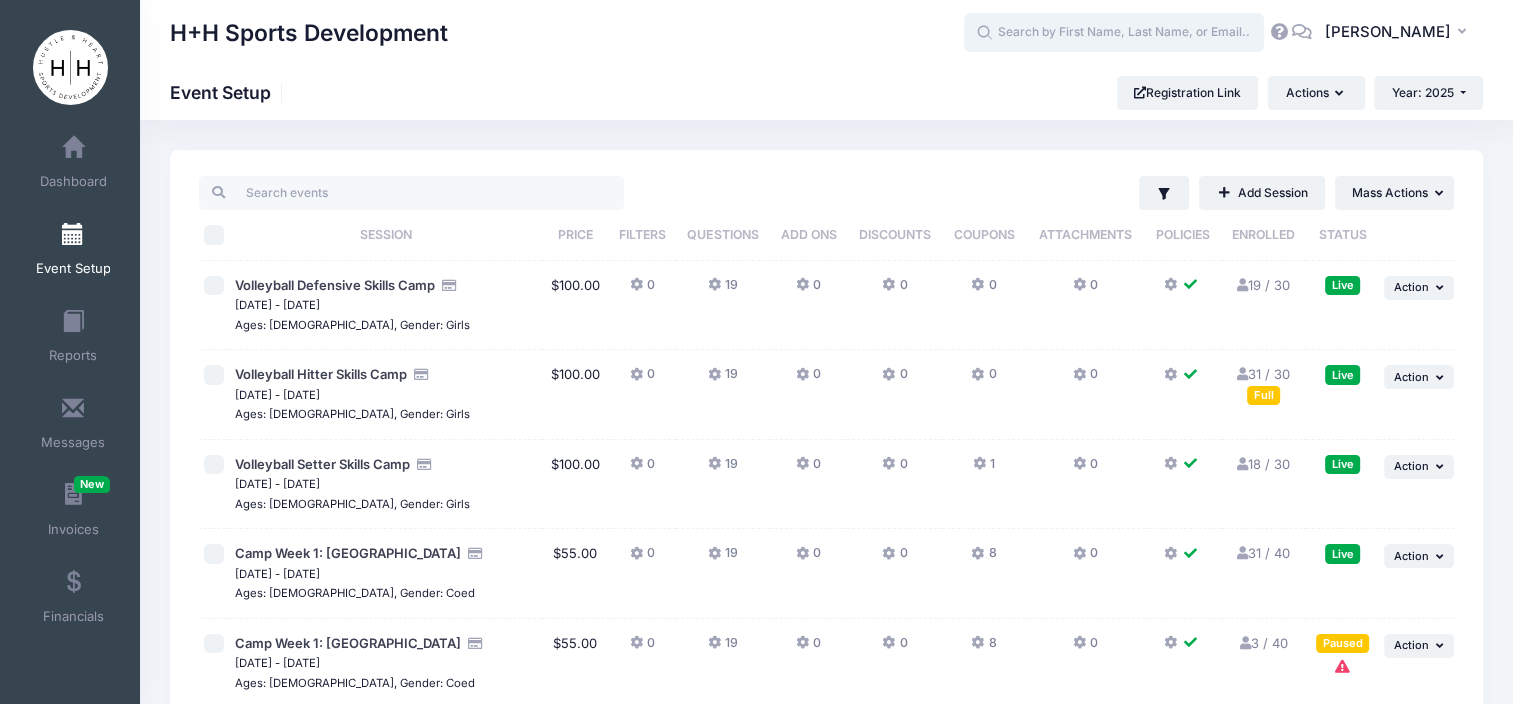 click at bounding box center (1114, 33) 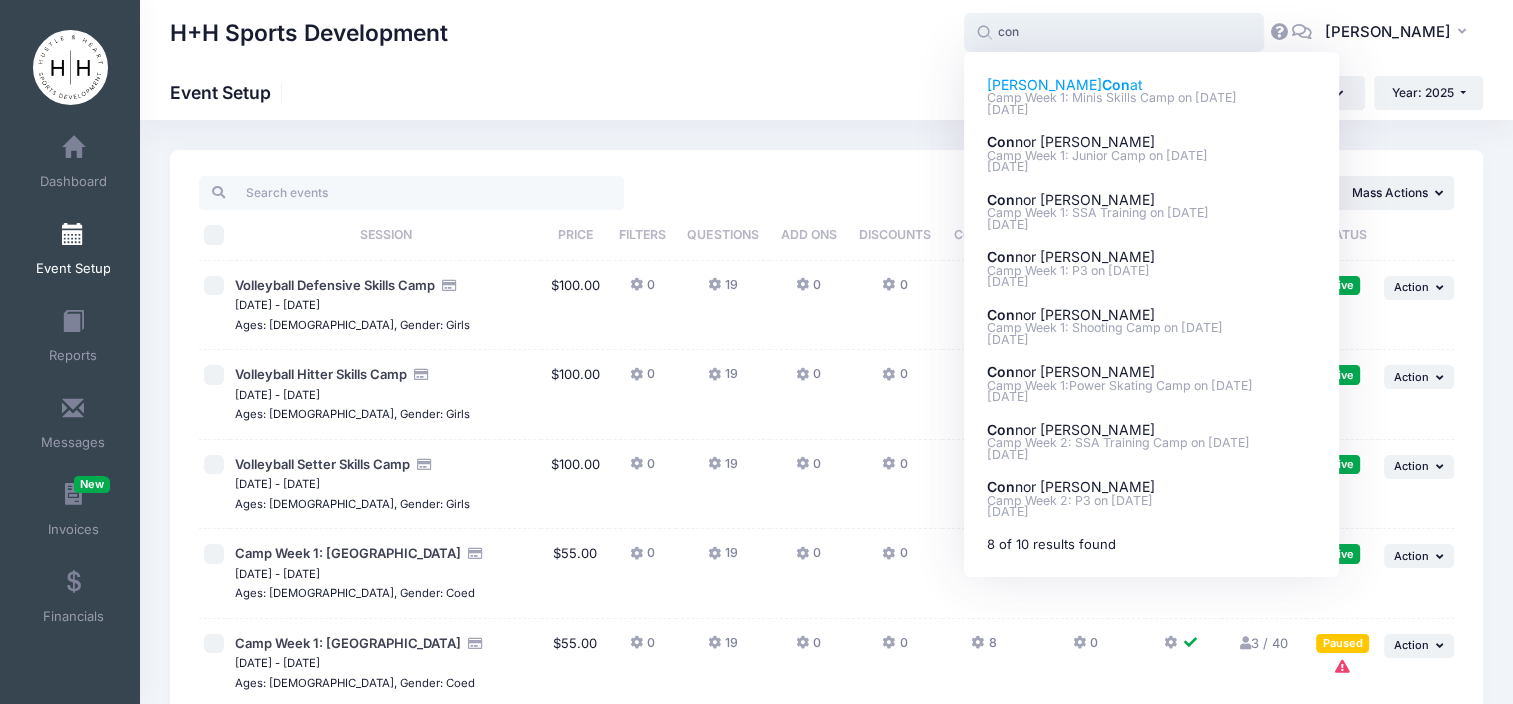 click on "Camp Week 1: Minis Skills Camp on Jul-07, 2025" at bounding box center (1152, 98) 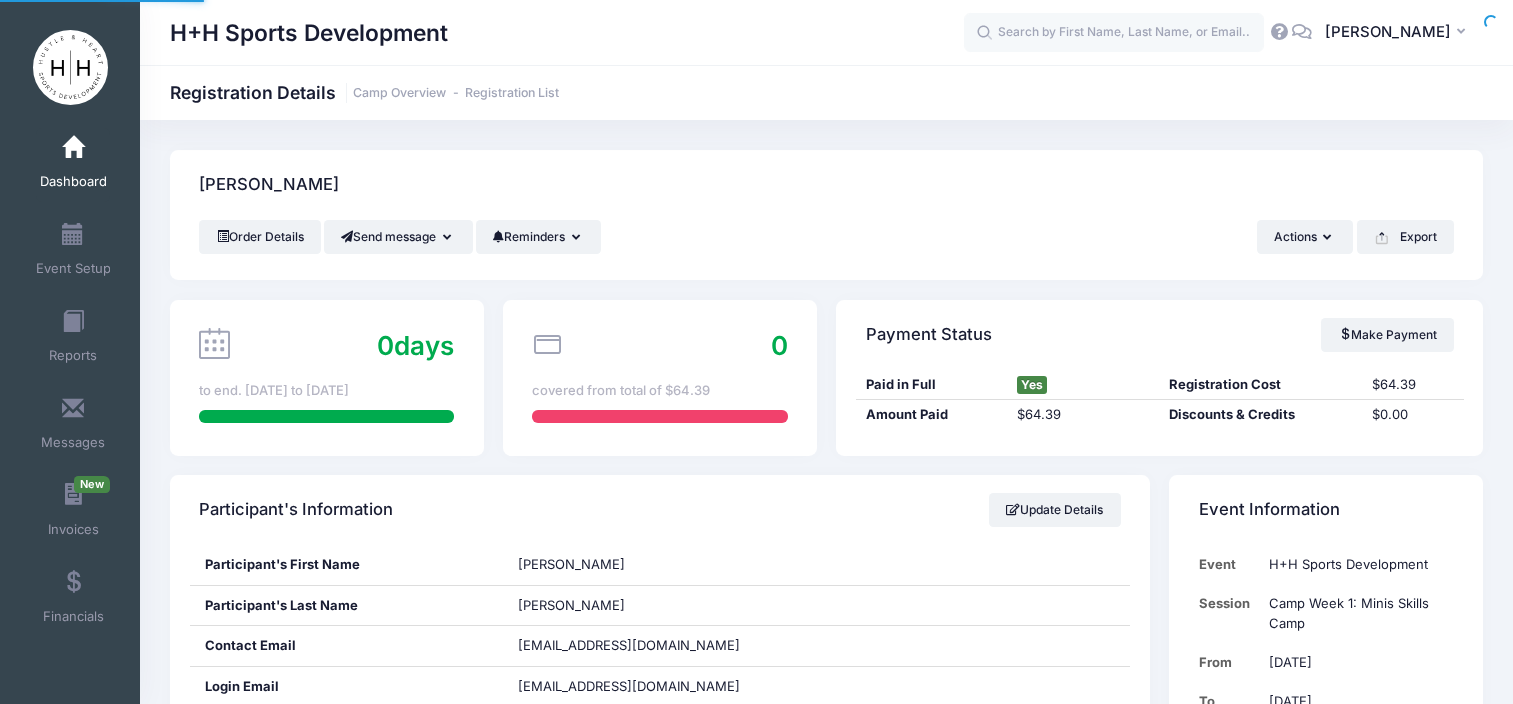 scroll, scrollTop: 0, scrollLeft: 0, axis: both 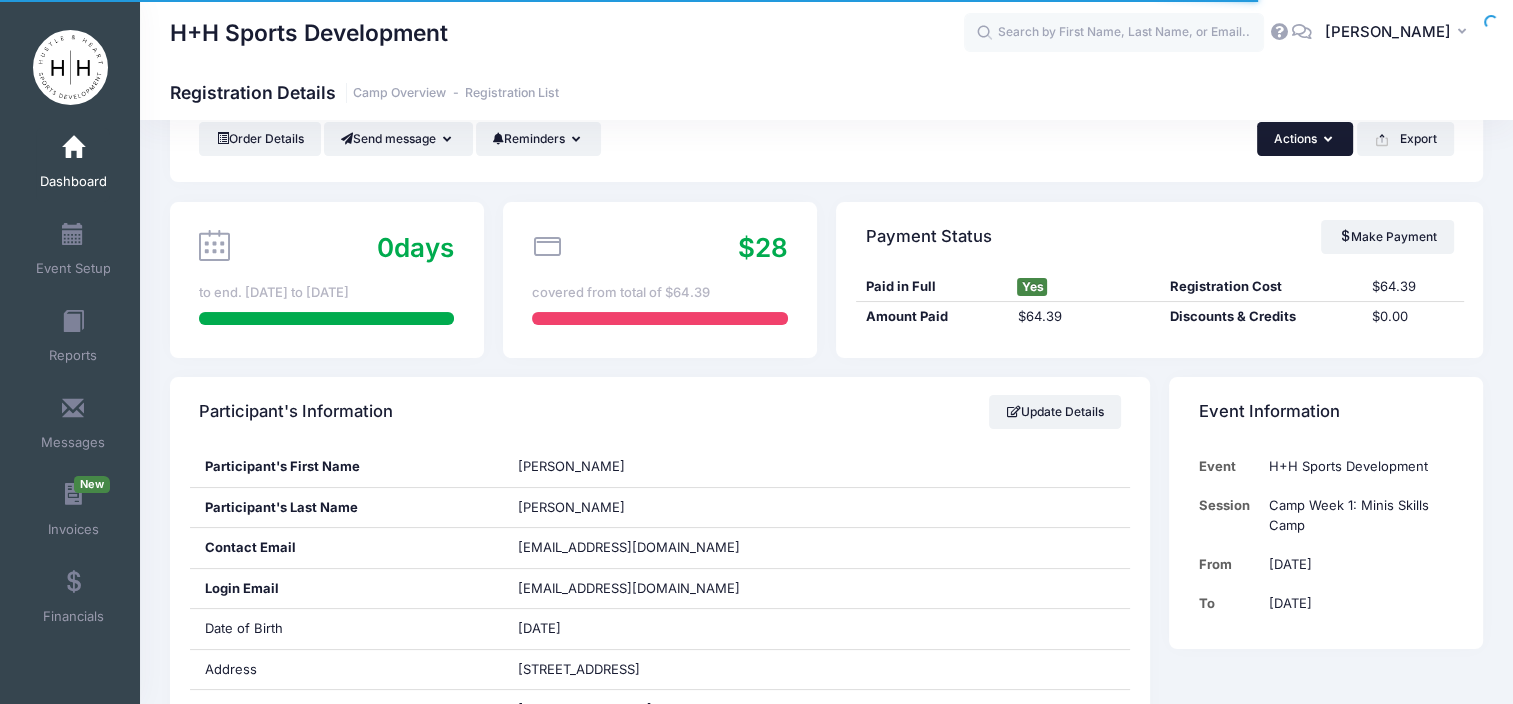 click on "Actions" at bounding box center [1305, 139] 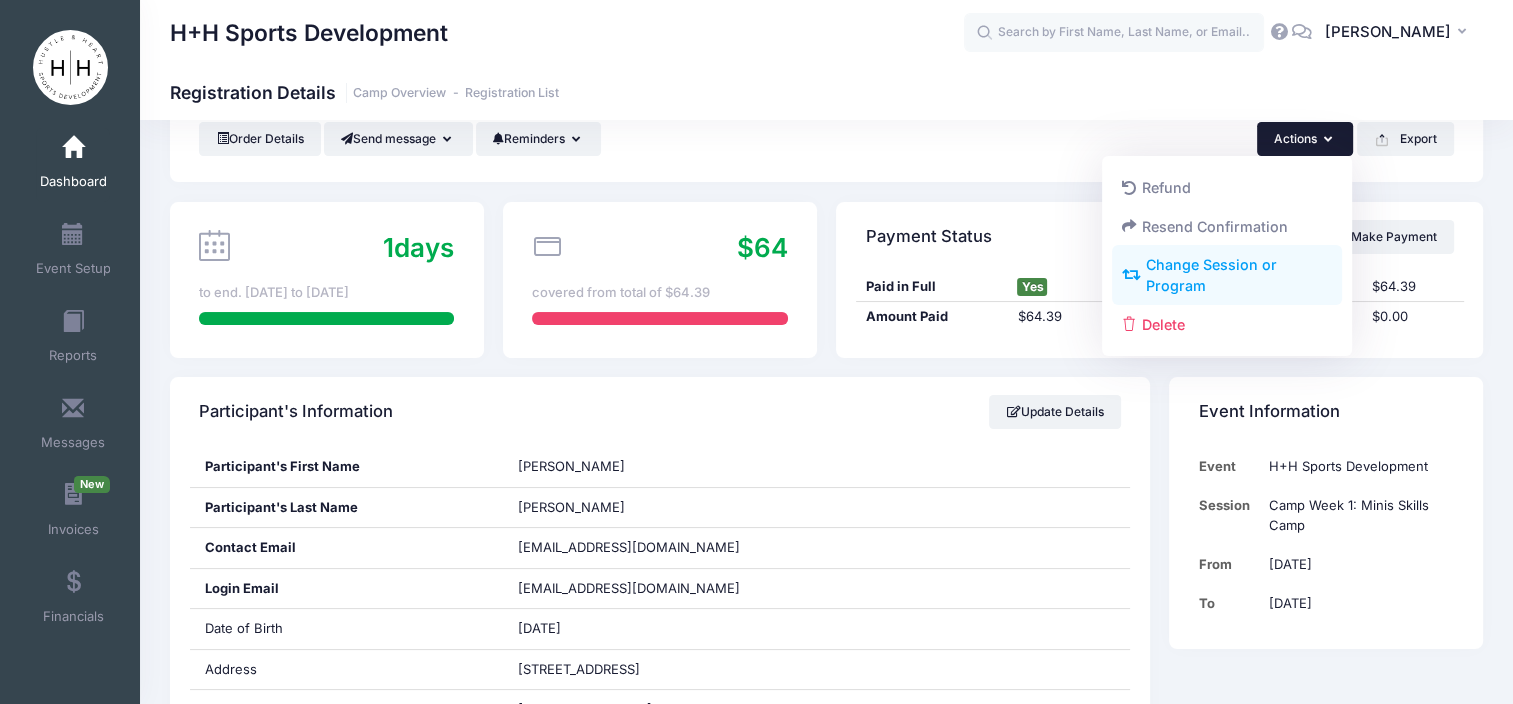 click on "Change Session or Program" at bounding box center [1227, 276] 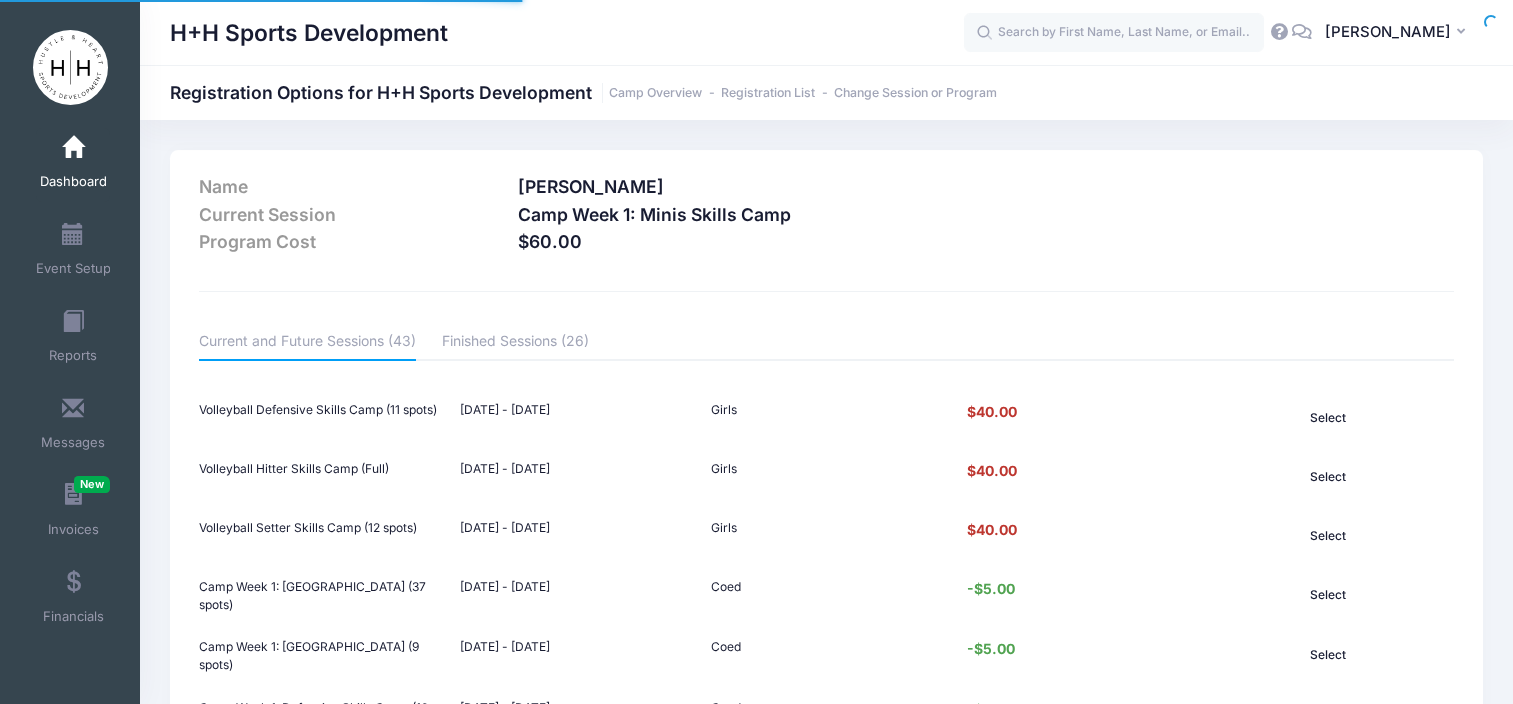 scroll, scrollTop: 0, scrollLeft: 0, axis: both 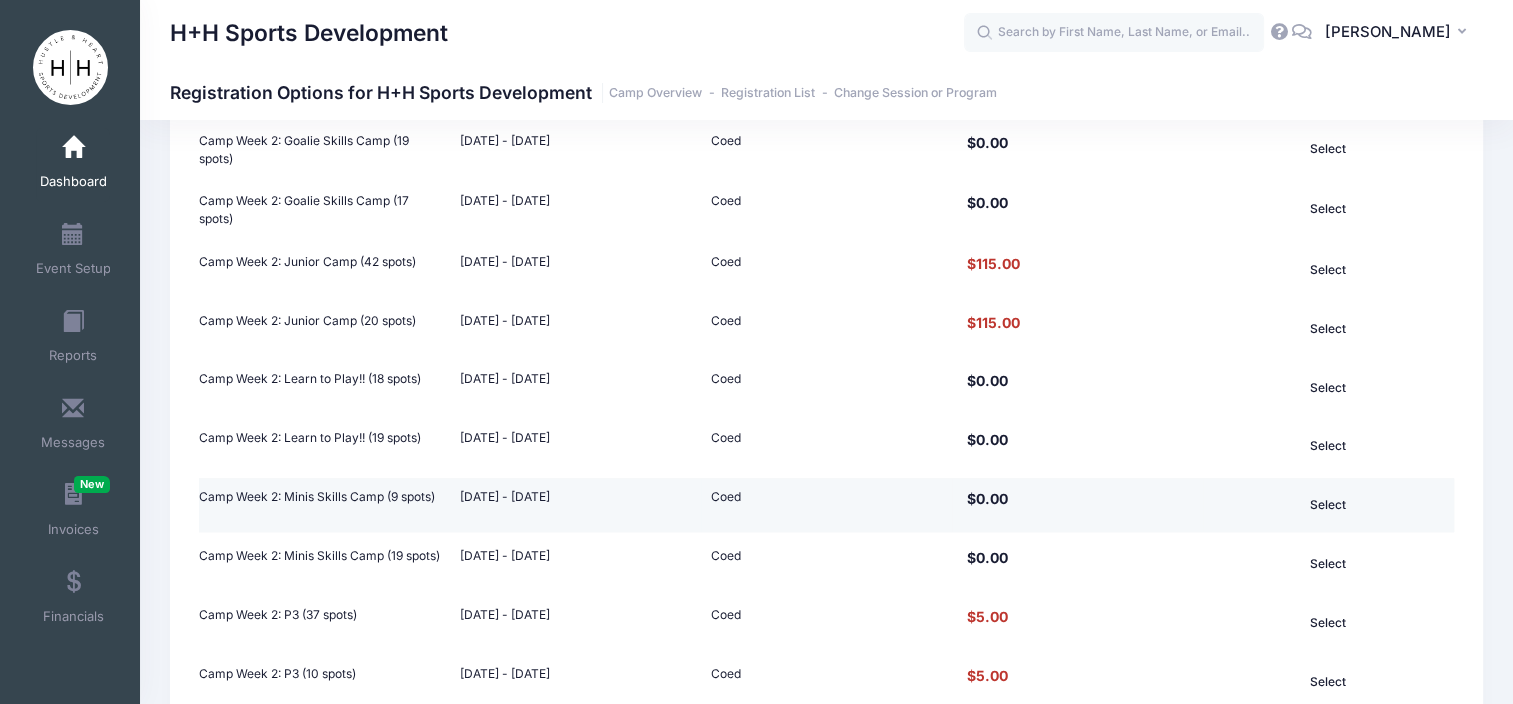 click on "Select" at bounding box center (1328, 505) 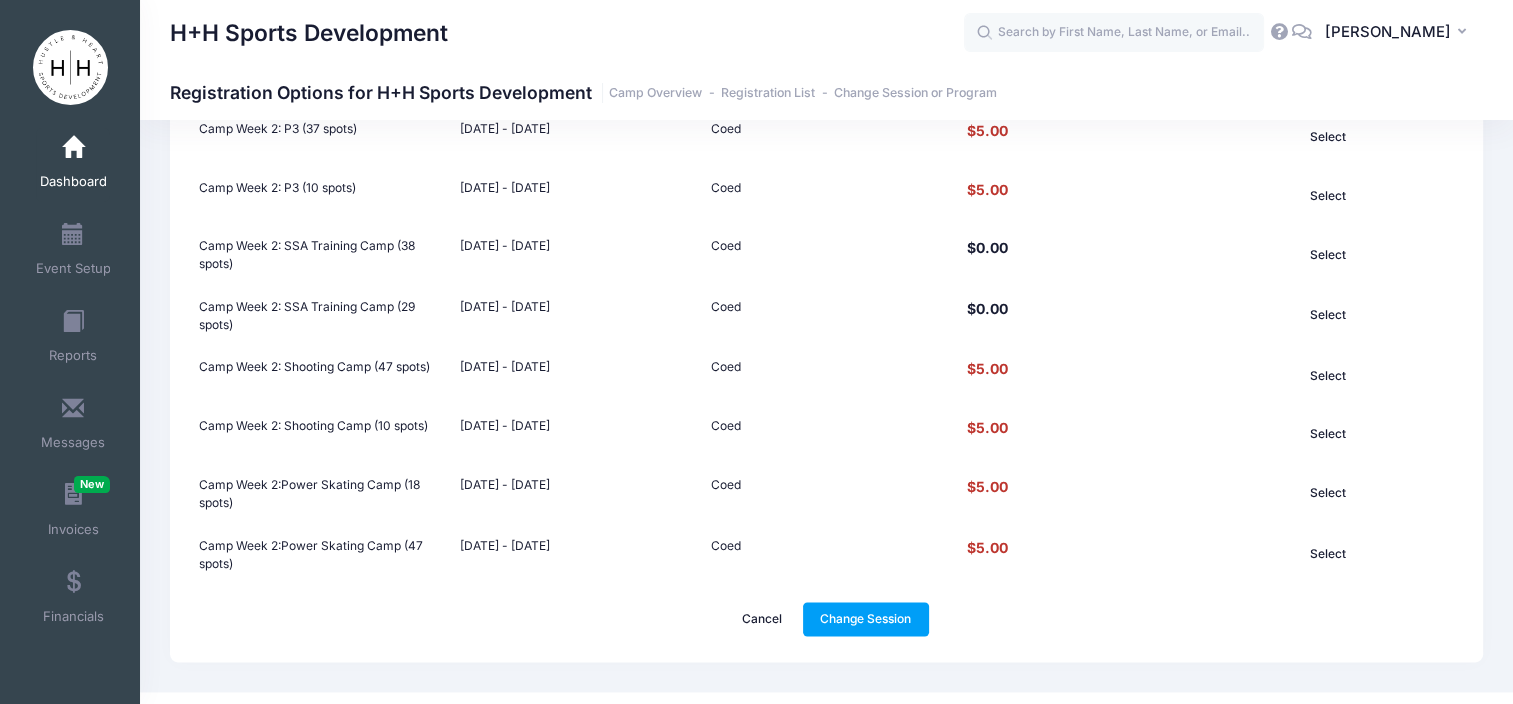 scroll, scrollTop: 2372, scrollLeft: 0, axis: vertical 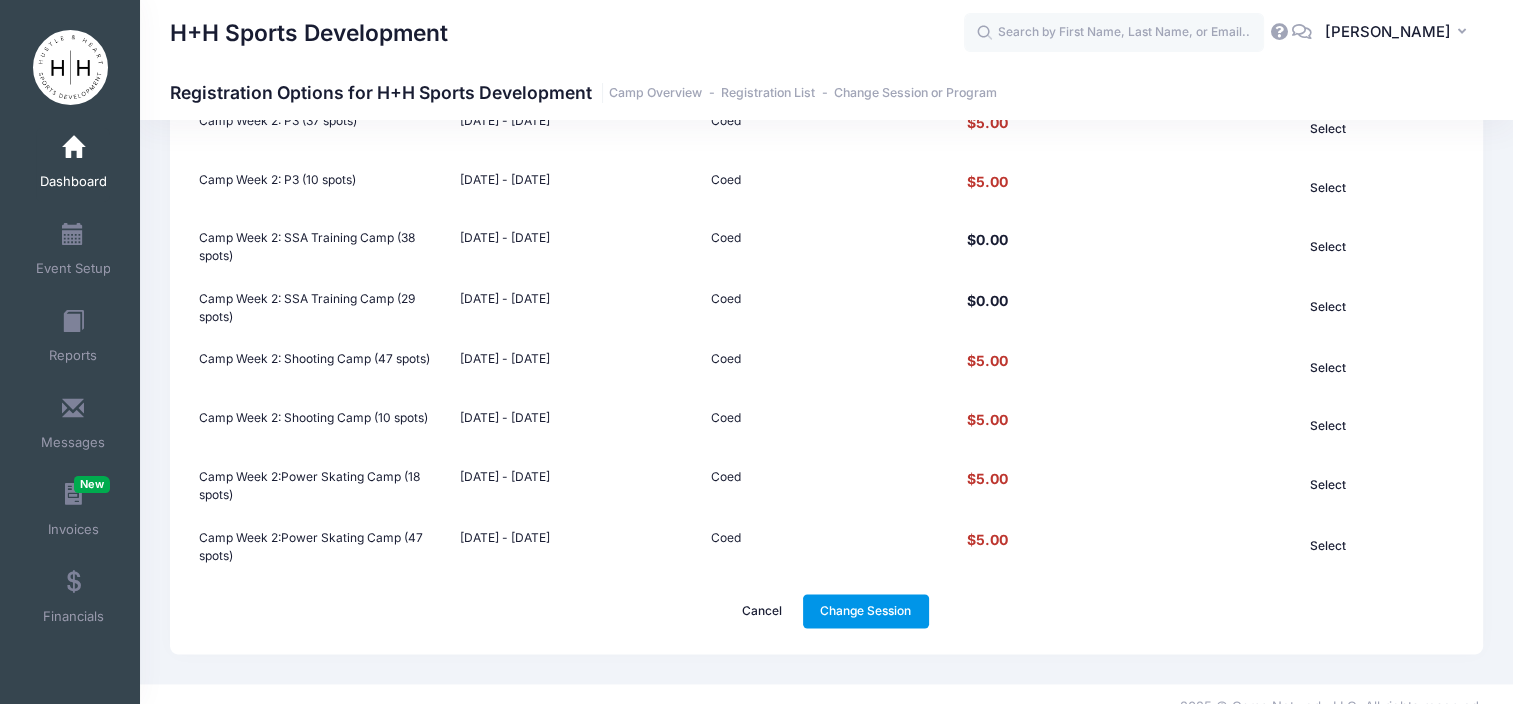 click on "Change Session" at bounding box center (866, 611) 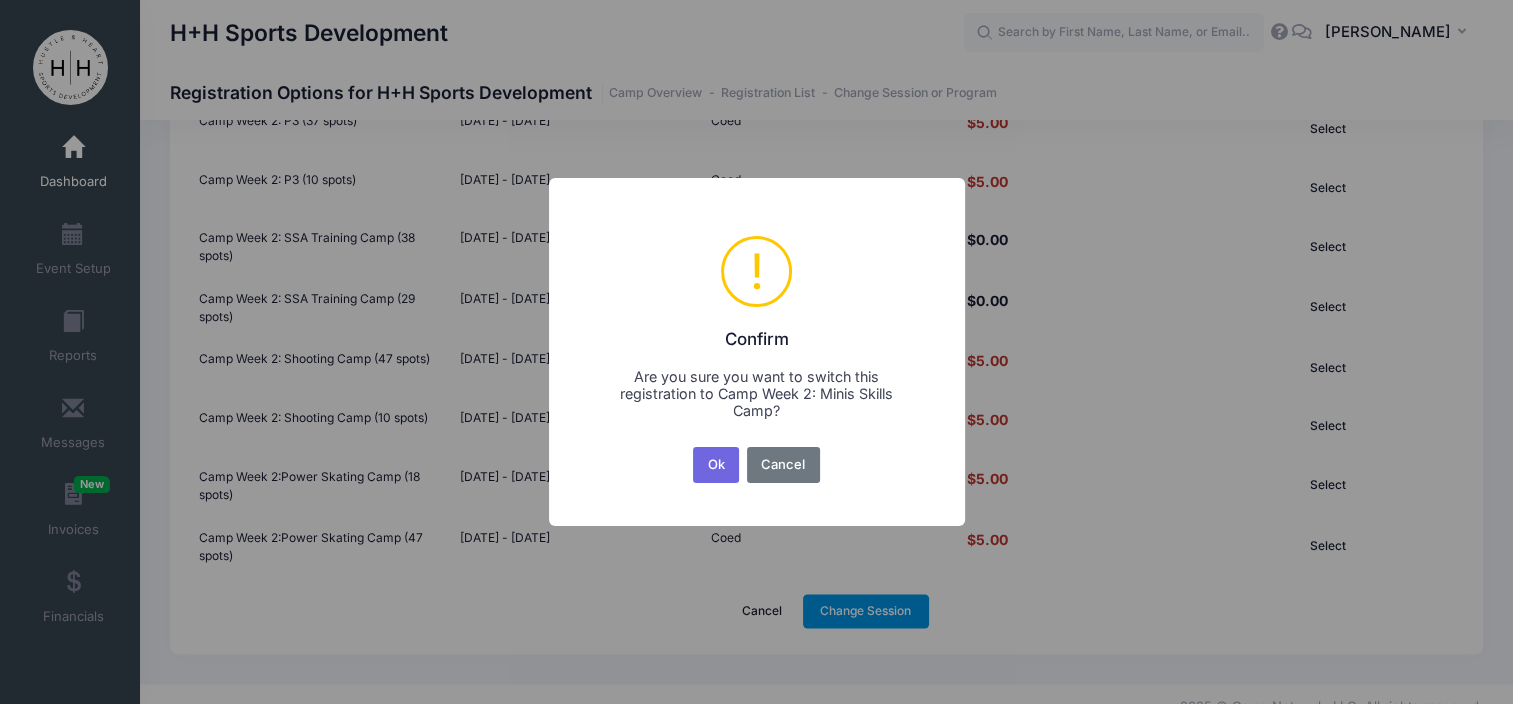 scroll, scrollTop: 0, scrollLeft: 0, axis: both 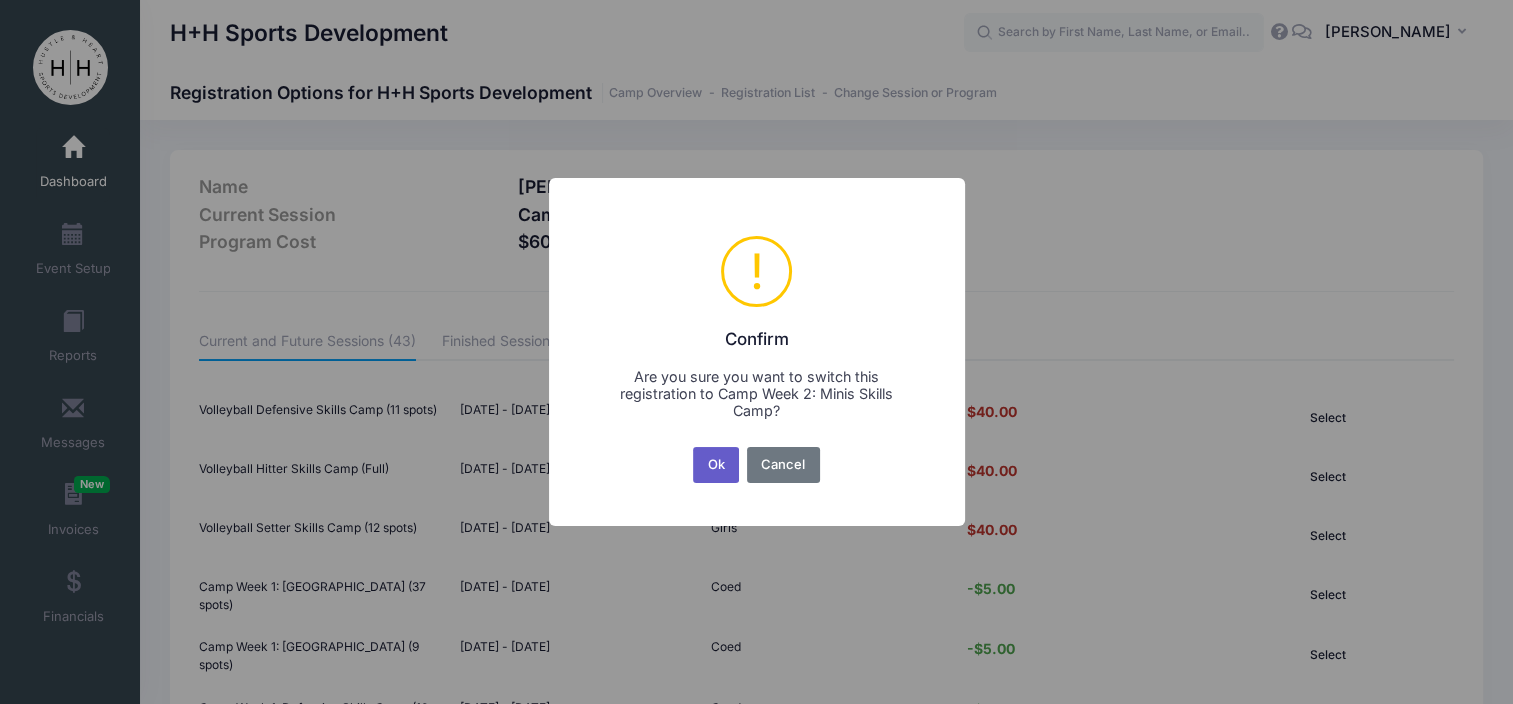 click on "Ok" at bounding box center [716, 465] 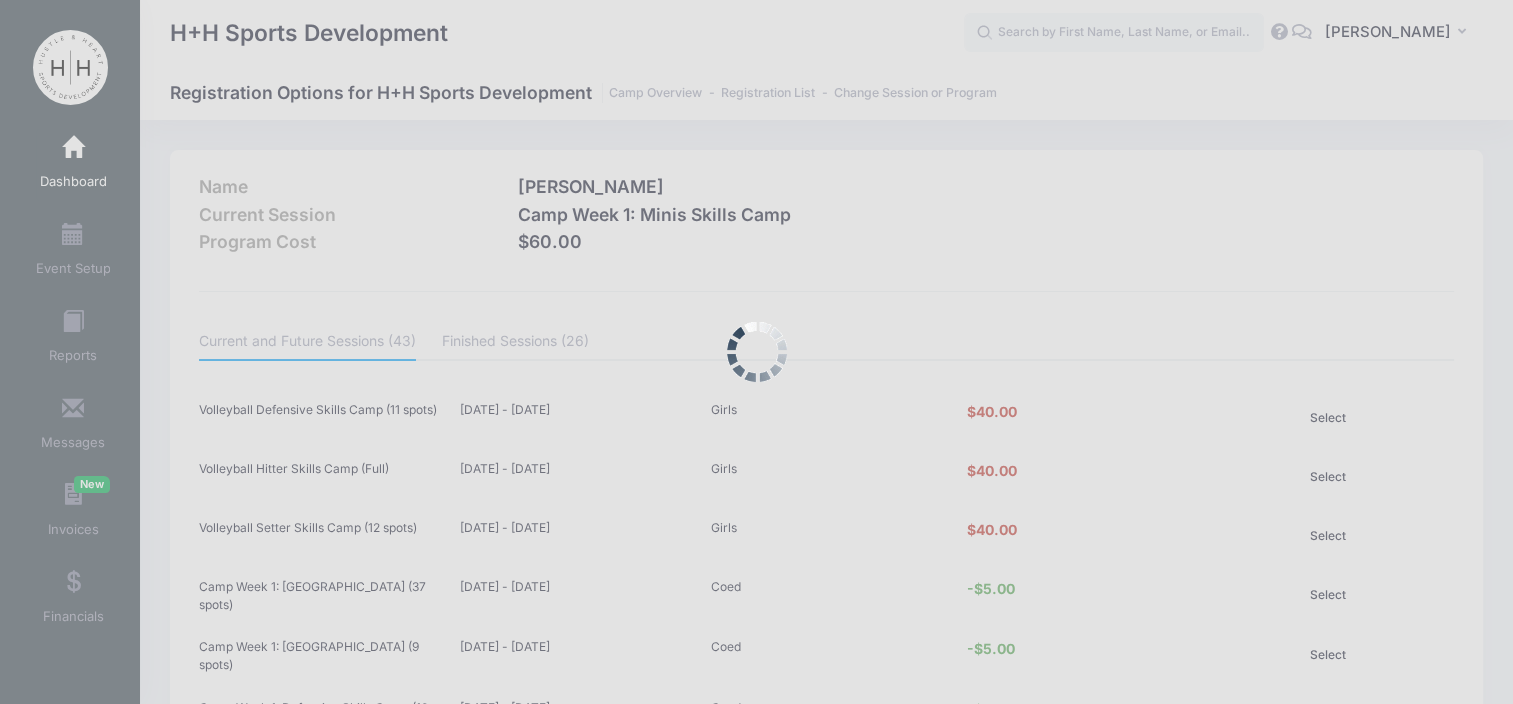 scroll, scrollTop: 2395, scrollLeft: 0, axis: vertical 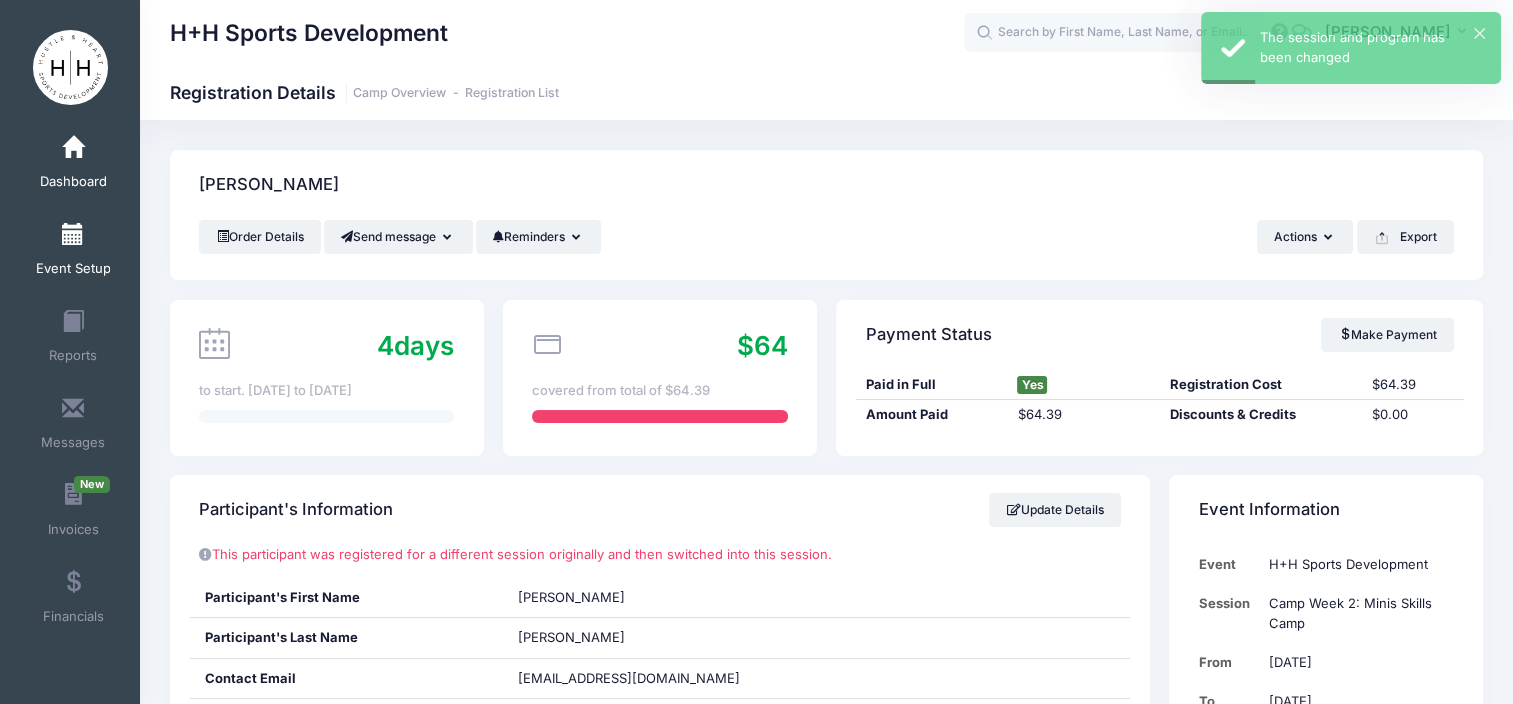 click on "Event Setup" at bounding box center [73, 252] 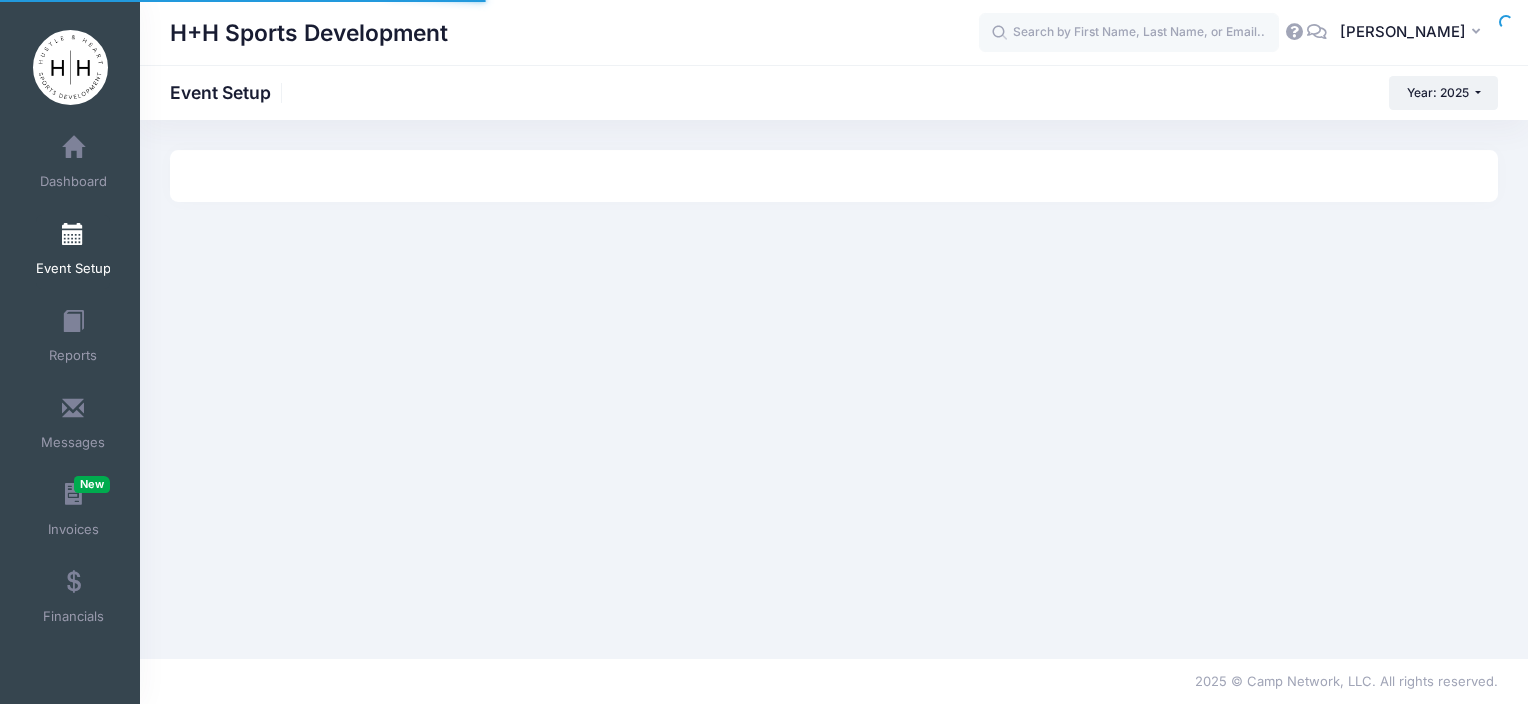 scroll, scrollTop: 0, scrollLeft: 0, axis: both 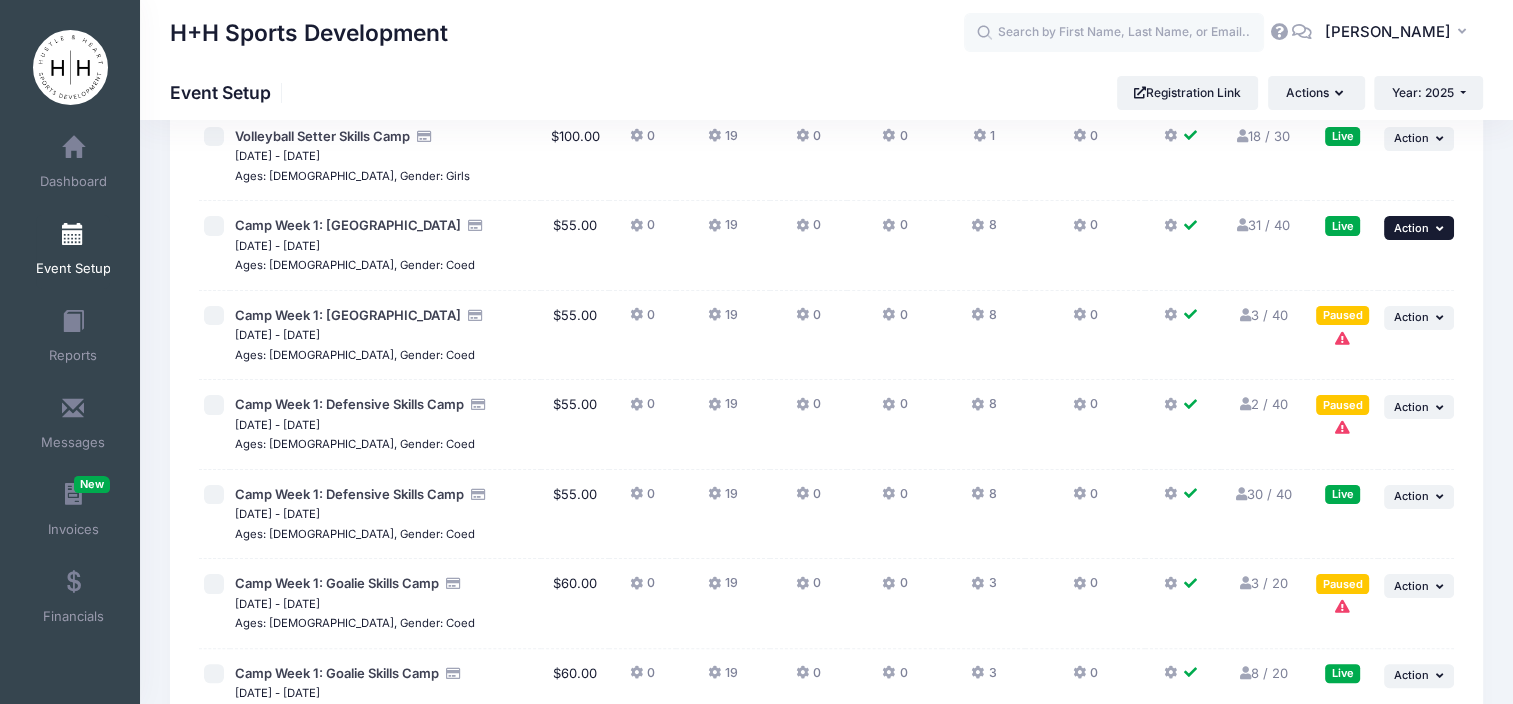 click at bounding box center (1442, 228) 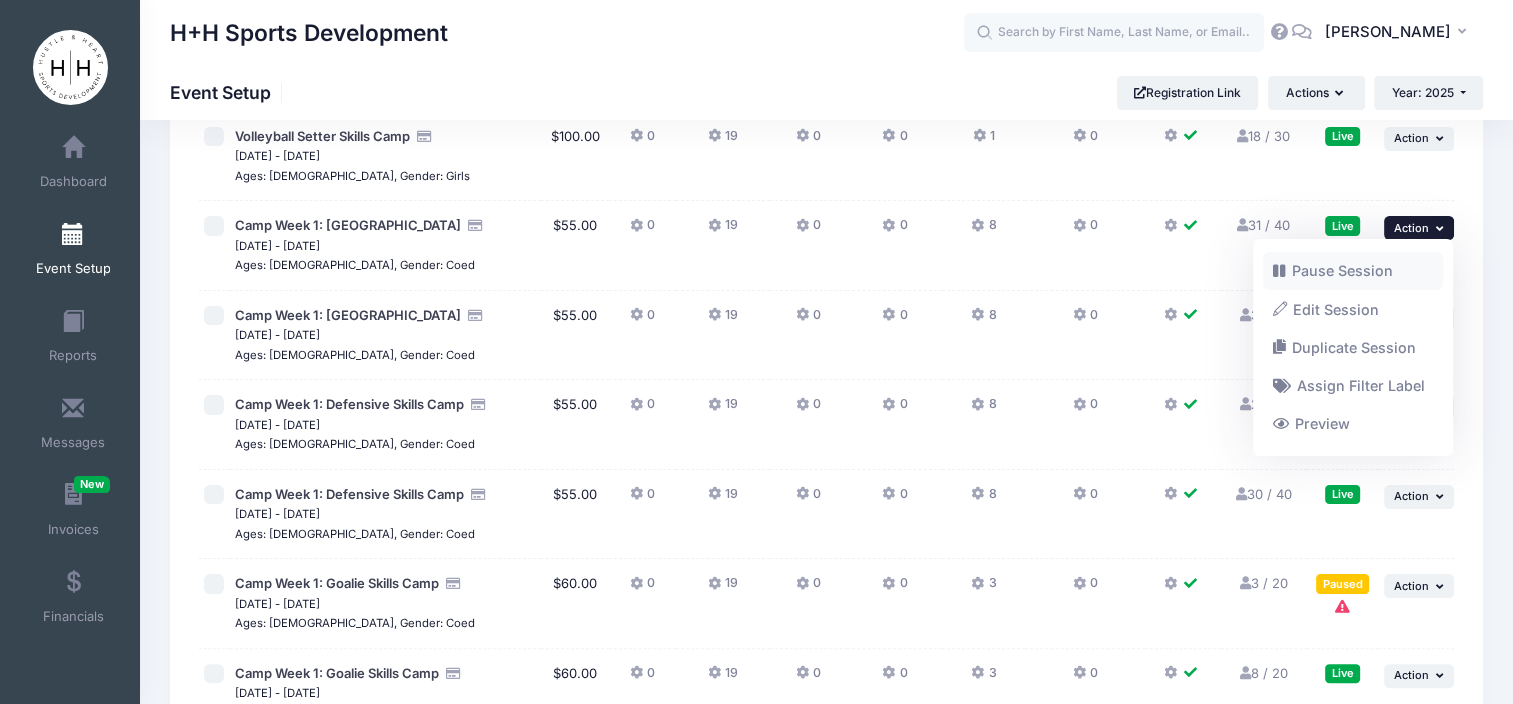 click on "Pause Session" at bounding box center [1353, 271] 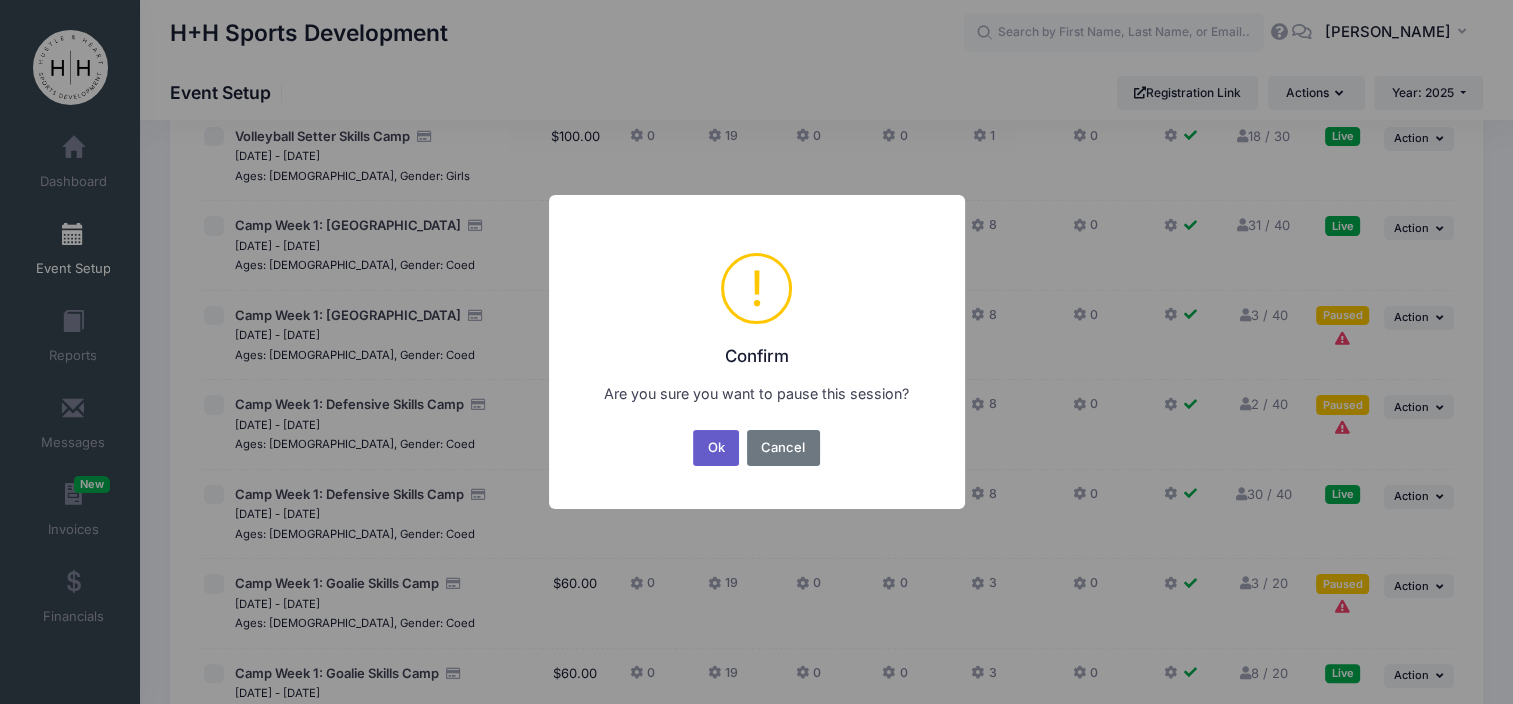 click on "Ok" at bounding box center (716, 448) 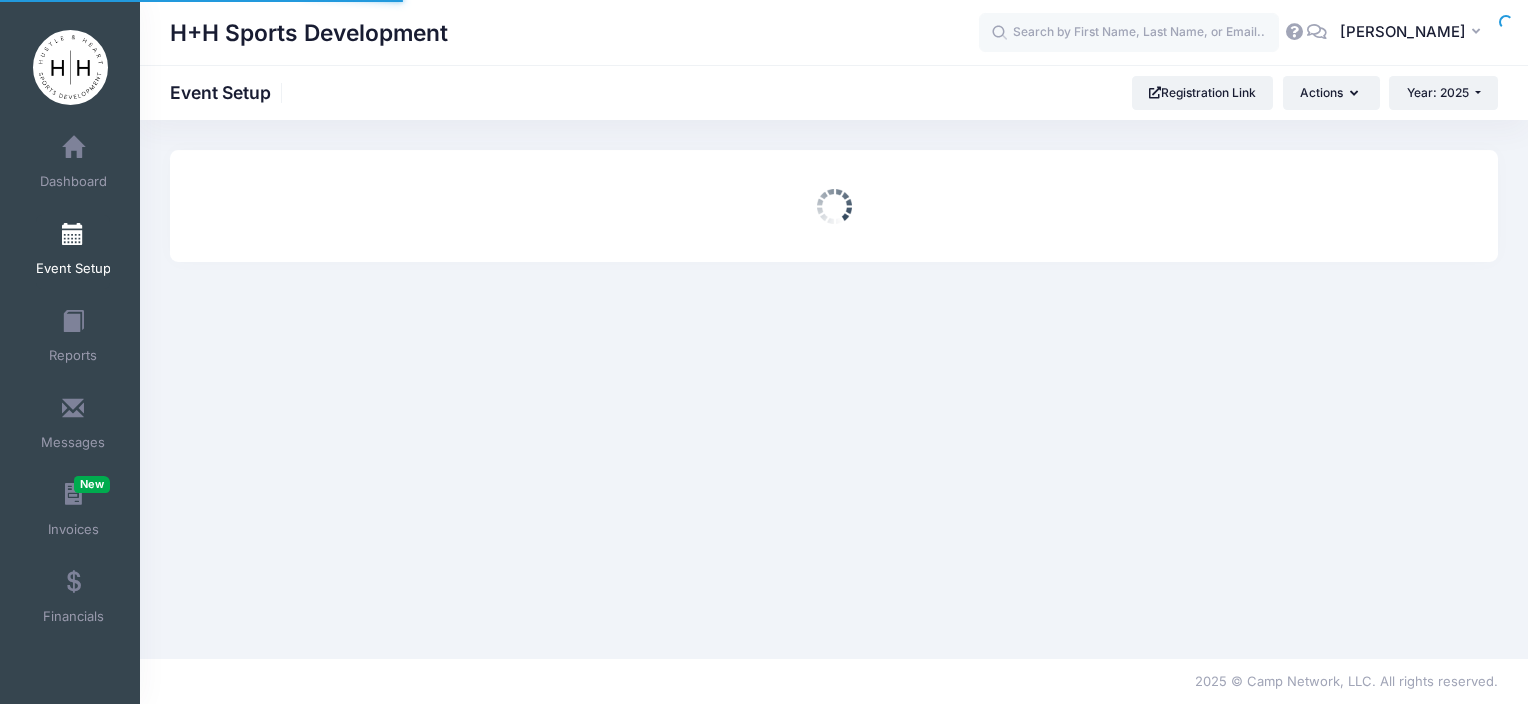 scroll, scrollTop: 0, scrollLeft: 0, axis: both 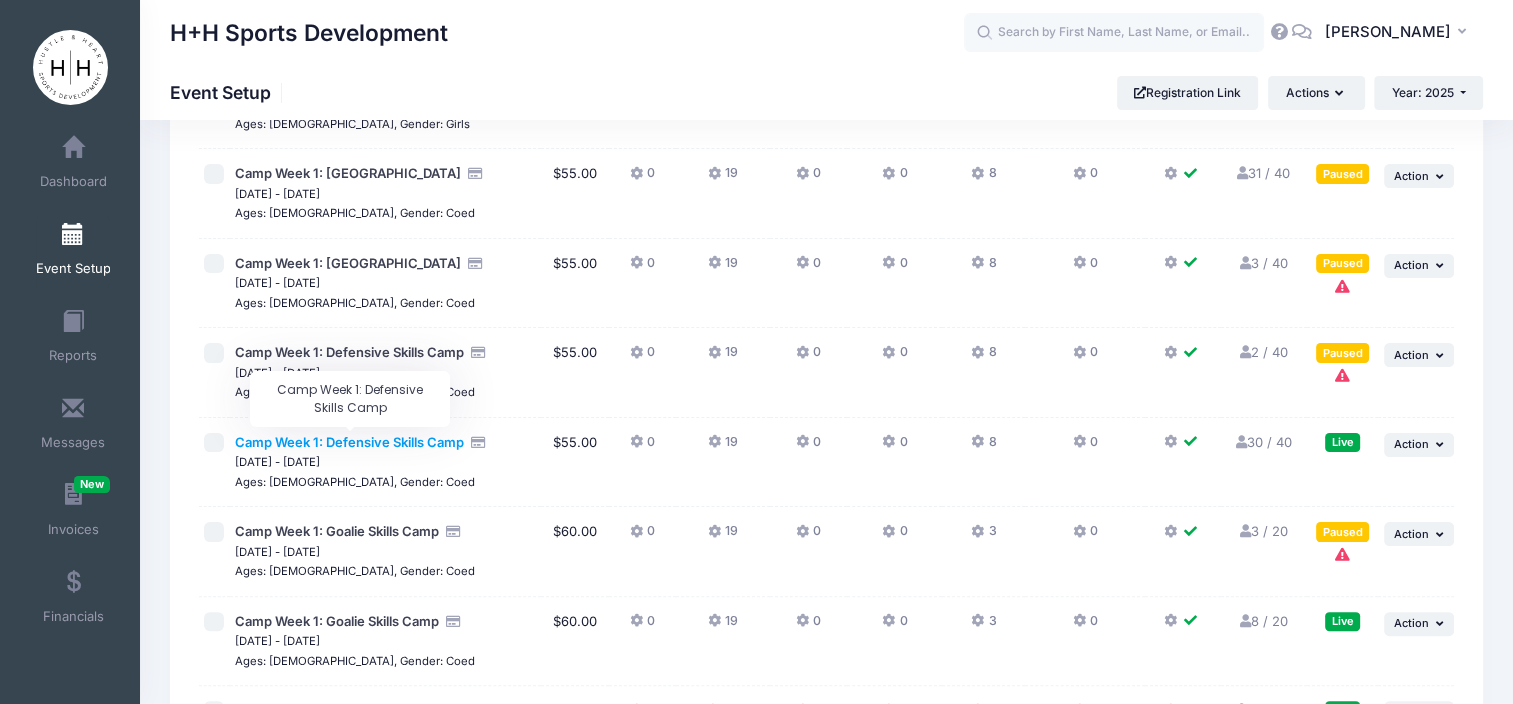 click on "Camp Week 1: Defensive Skills Camp" at bounding box center (349, 442) 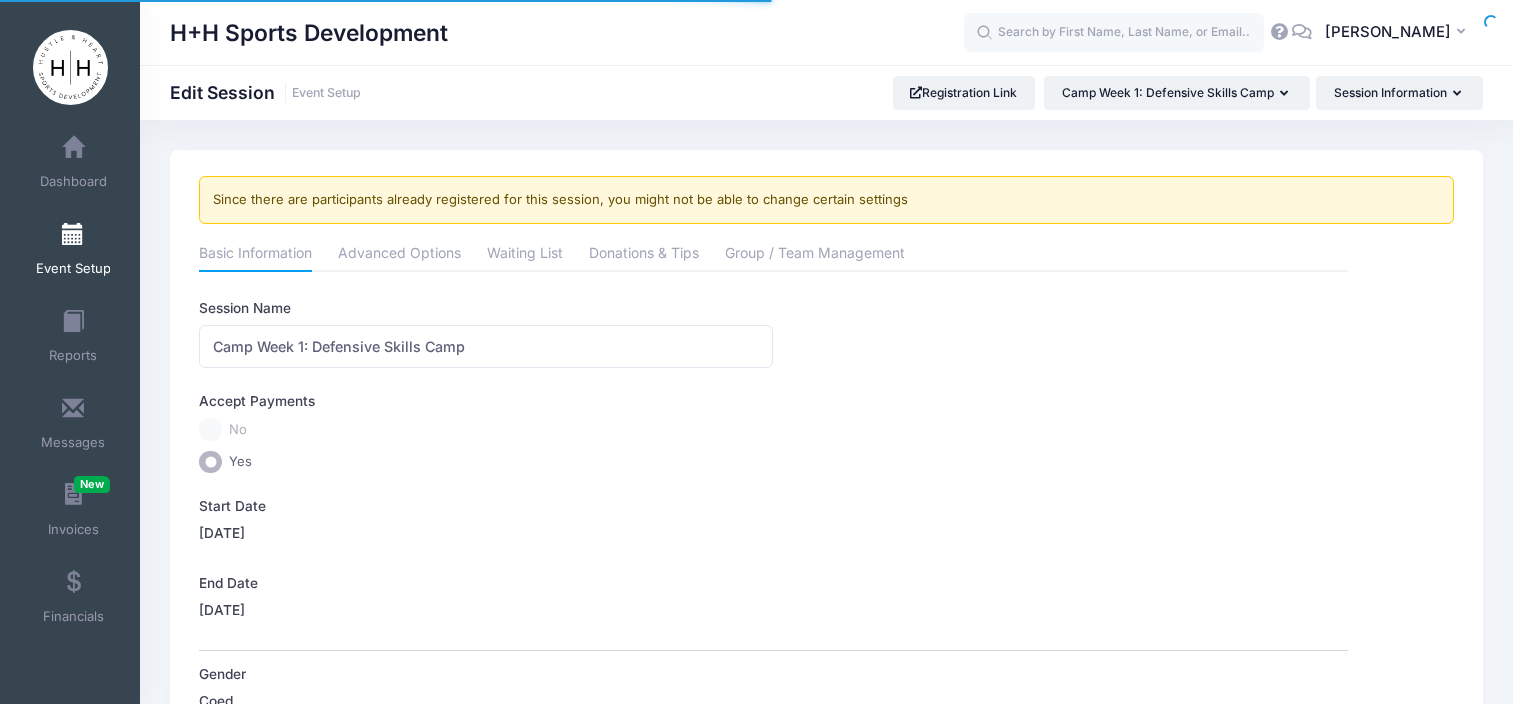 scroll, scrollTop: 0, scrollLeft: 0, axis: both 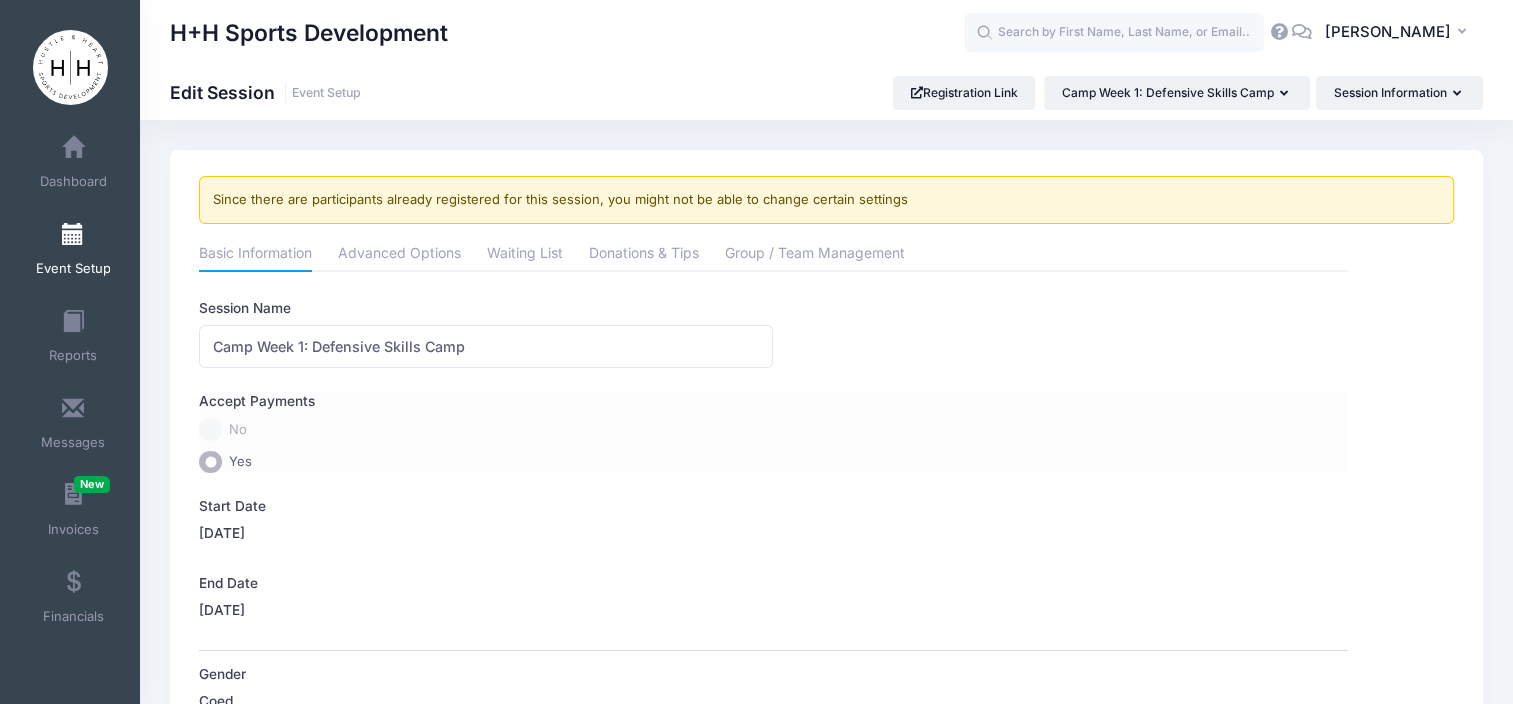 click on "No" at bounding box center [773, 429] 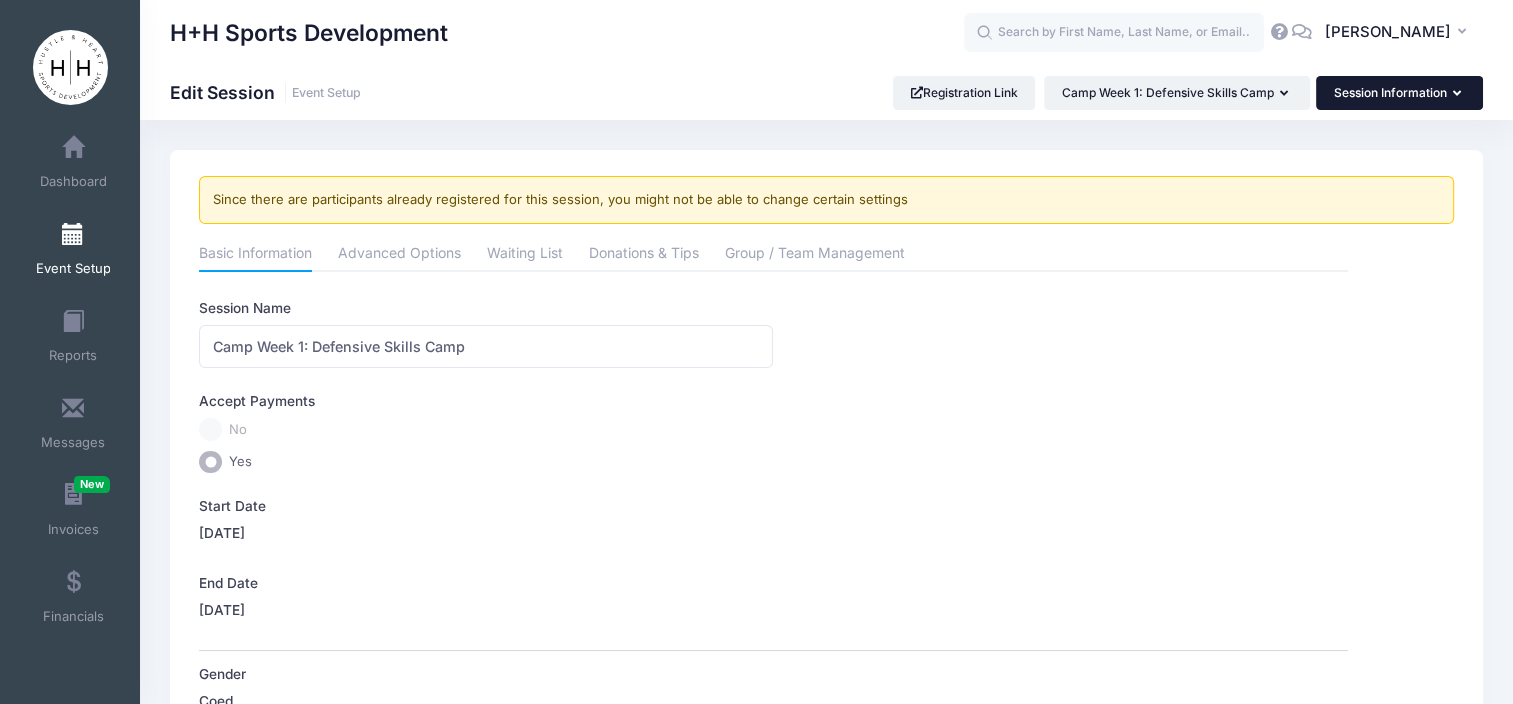 click on "Session Information" at bounding box center [1399, 93] 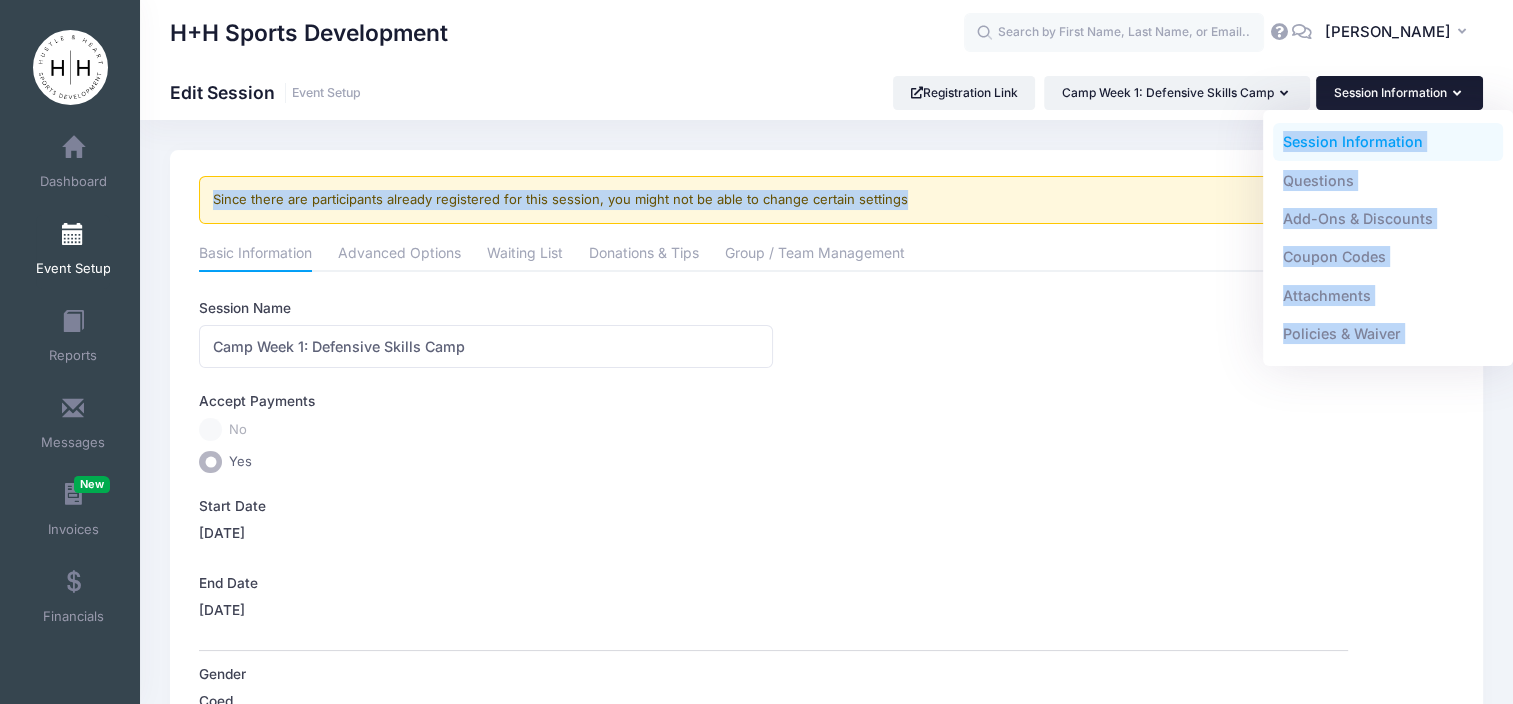 drag, startPoint x: 1499, startPoint y: 91, endPoint x: 1516, endPoint y: 85, distance: 18.027756 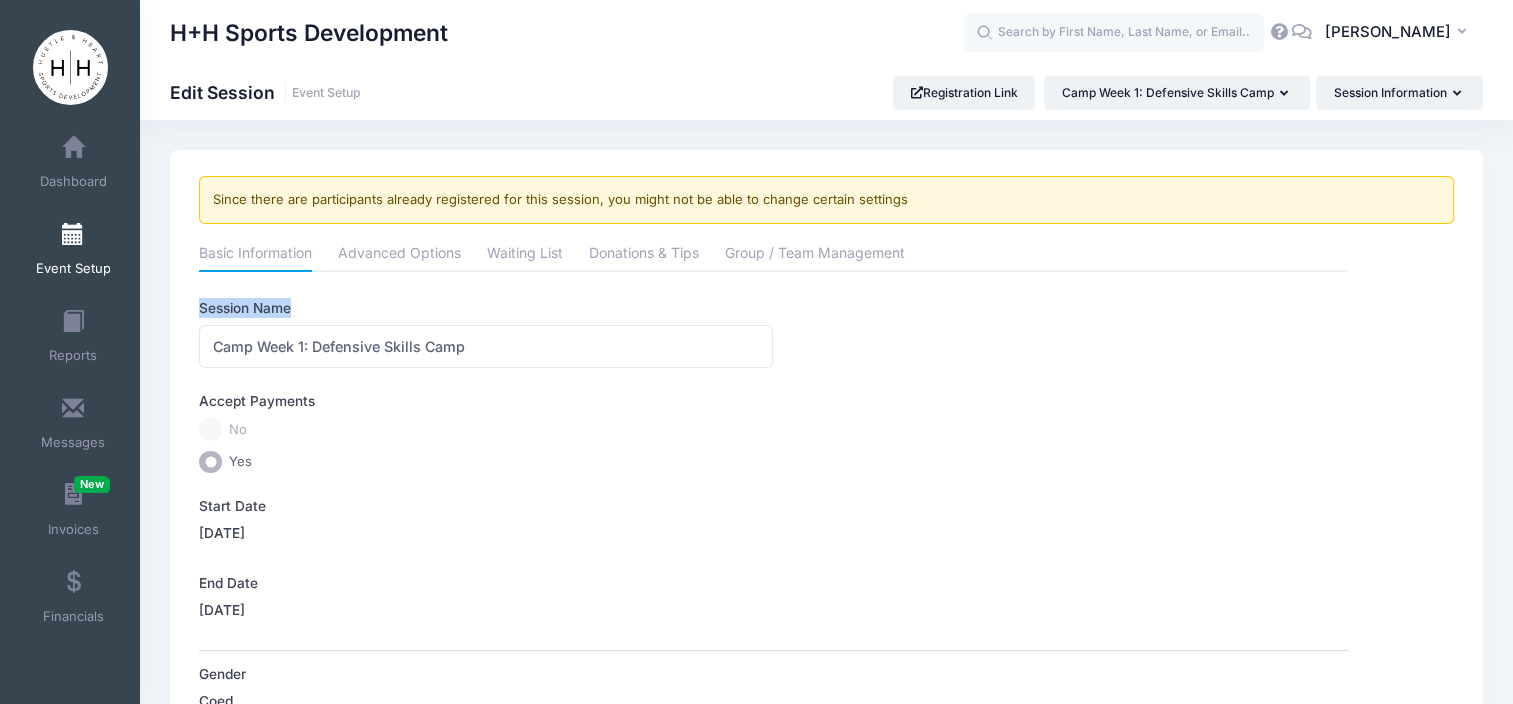 drag, startPoint x: 1516, startPoint y: 85, endPoint x: 1520, endPoint y: 264, distance: 179.0447 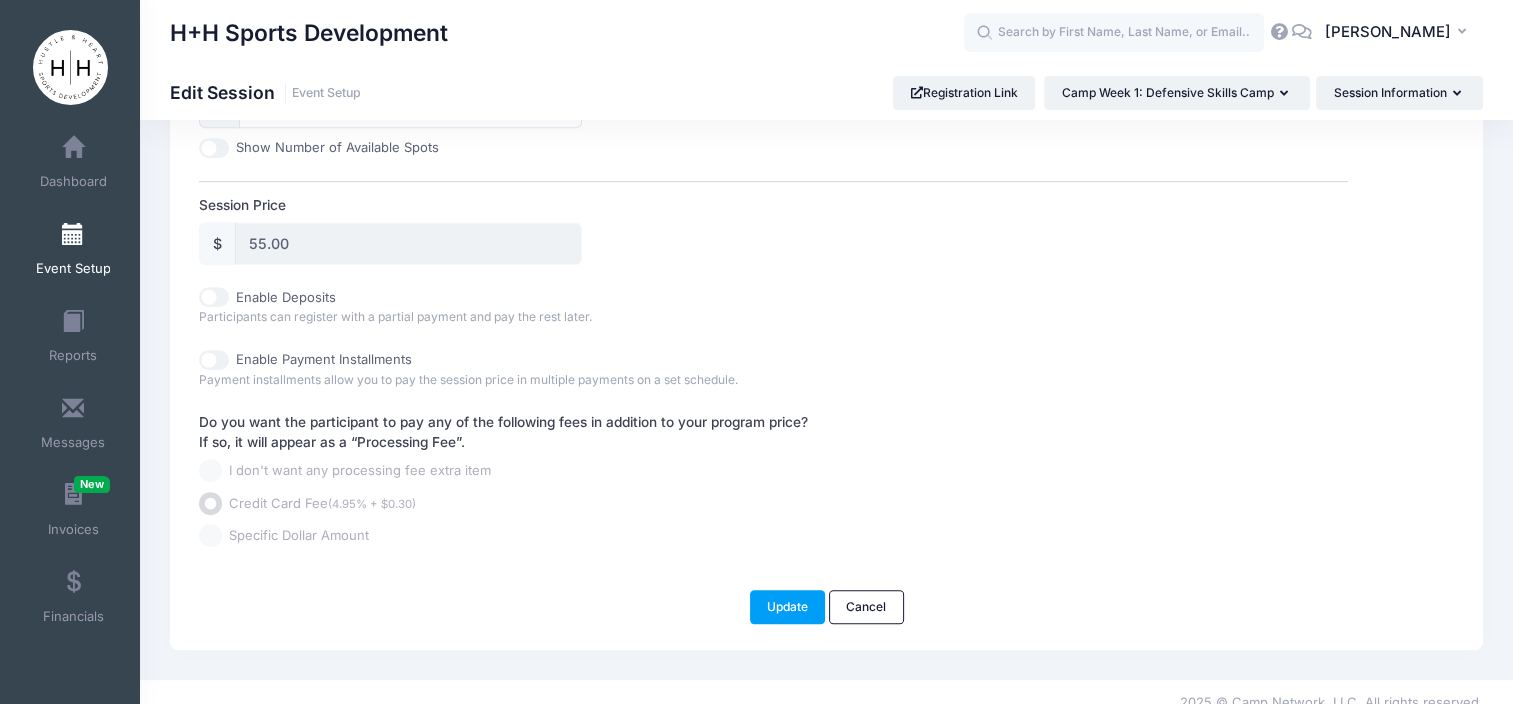 scroll, scrollTop: 895, scrollLeft: 0, axis: vertical 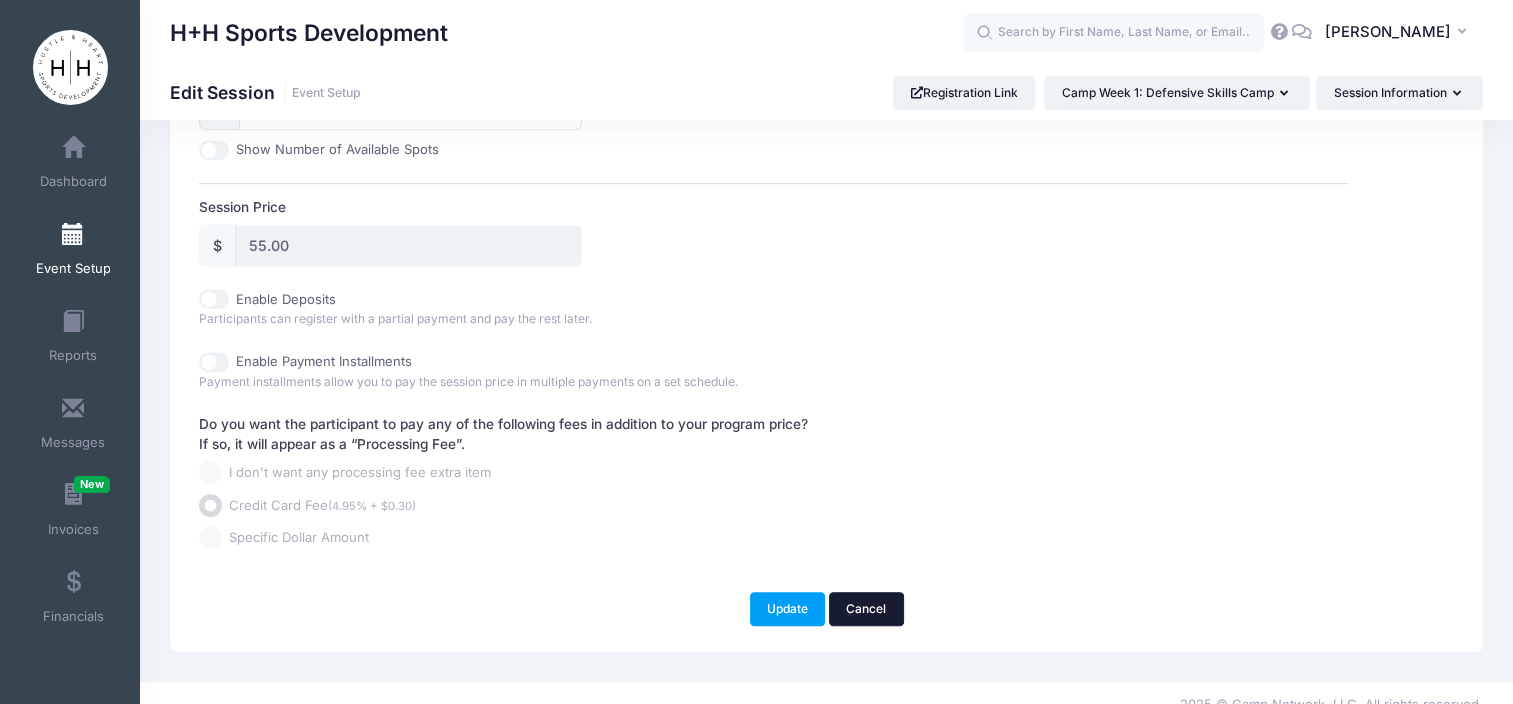 click on "Cancel" at bounding box center [866, 609] 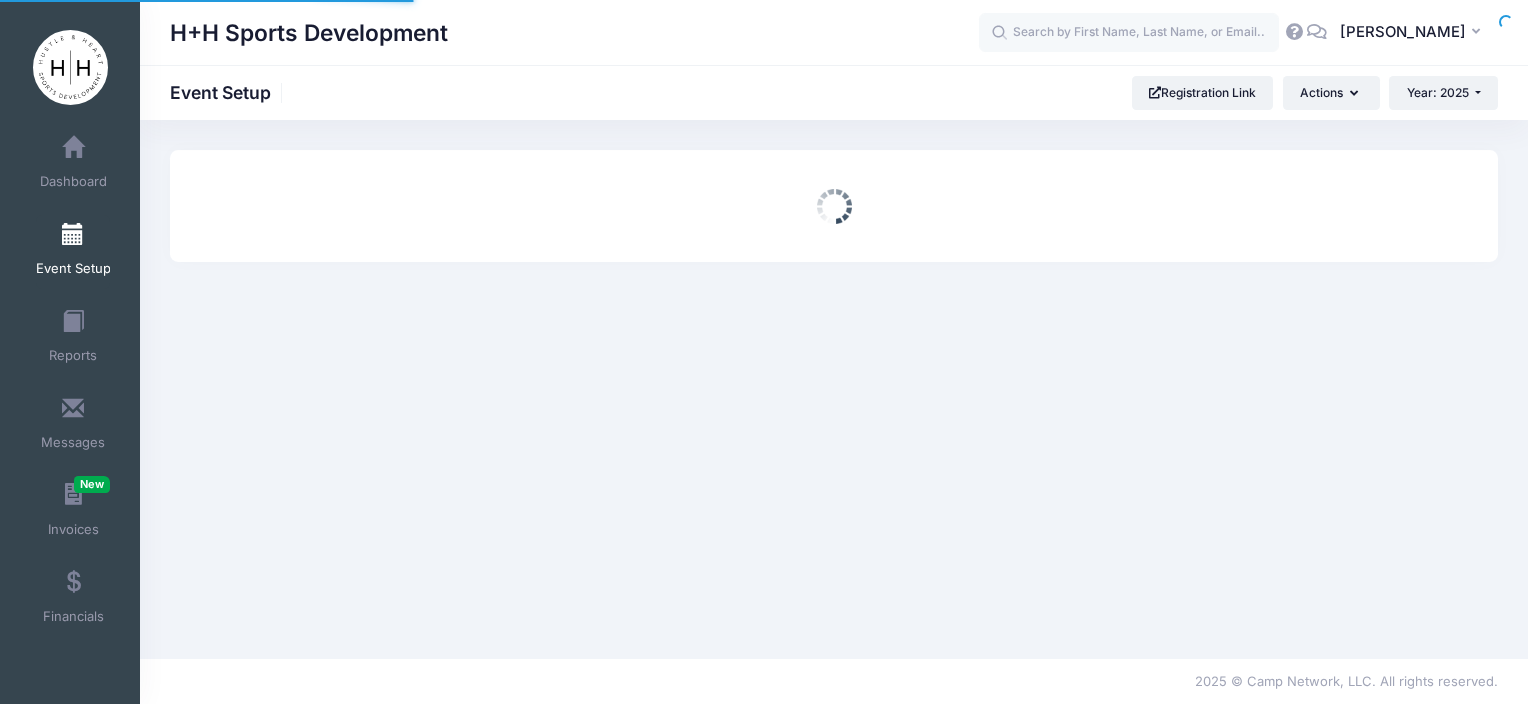 scroll, scrollTop: 0, scrollLeft: 0, axis: both 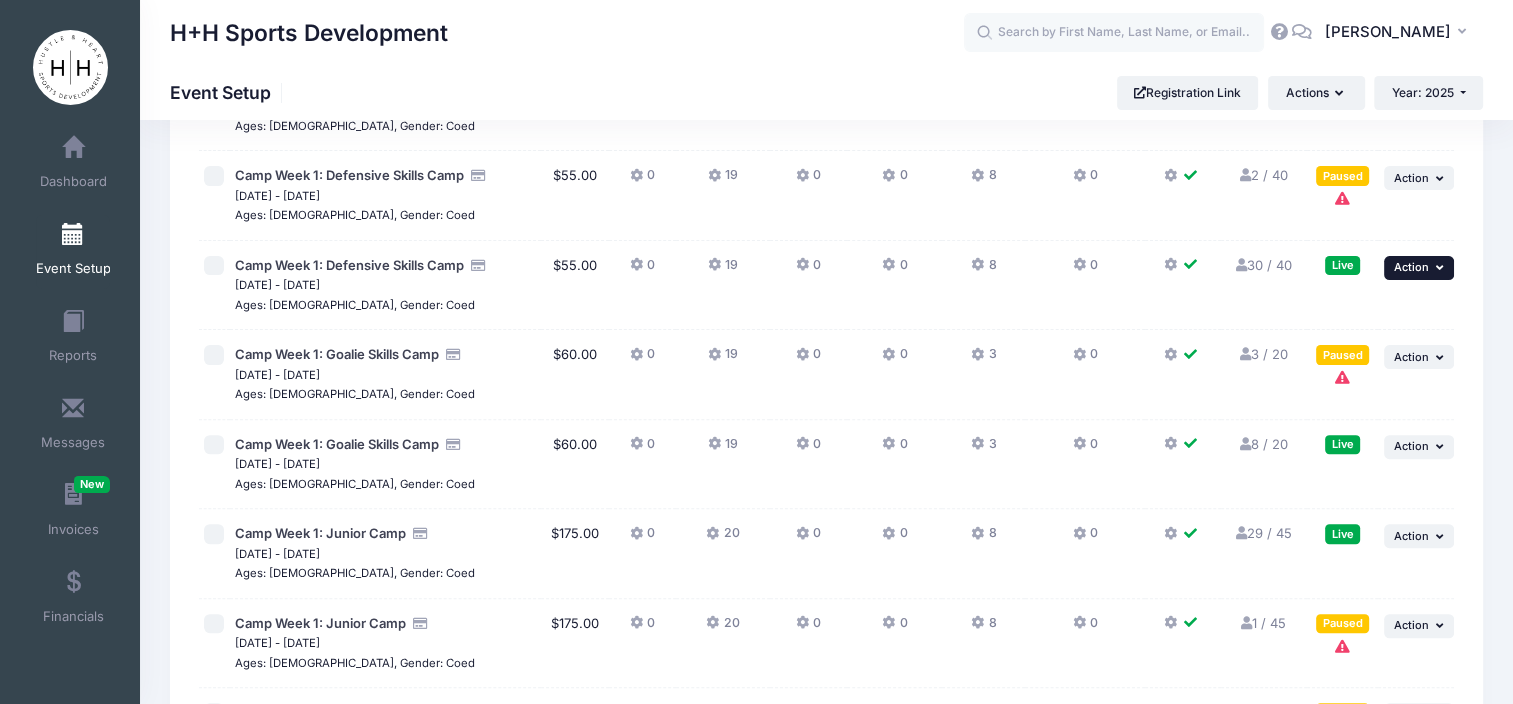 click at bounding box center [1442, 267] 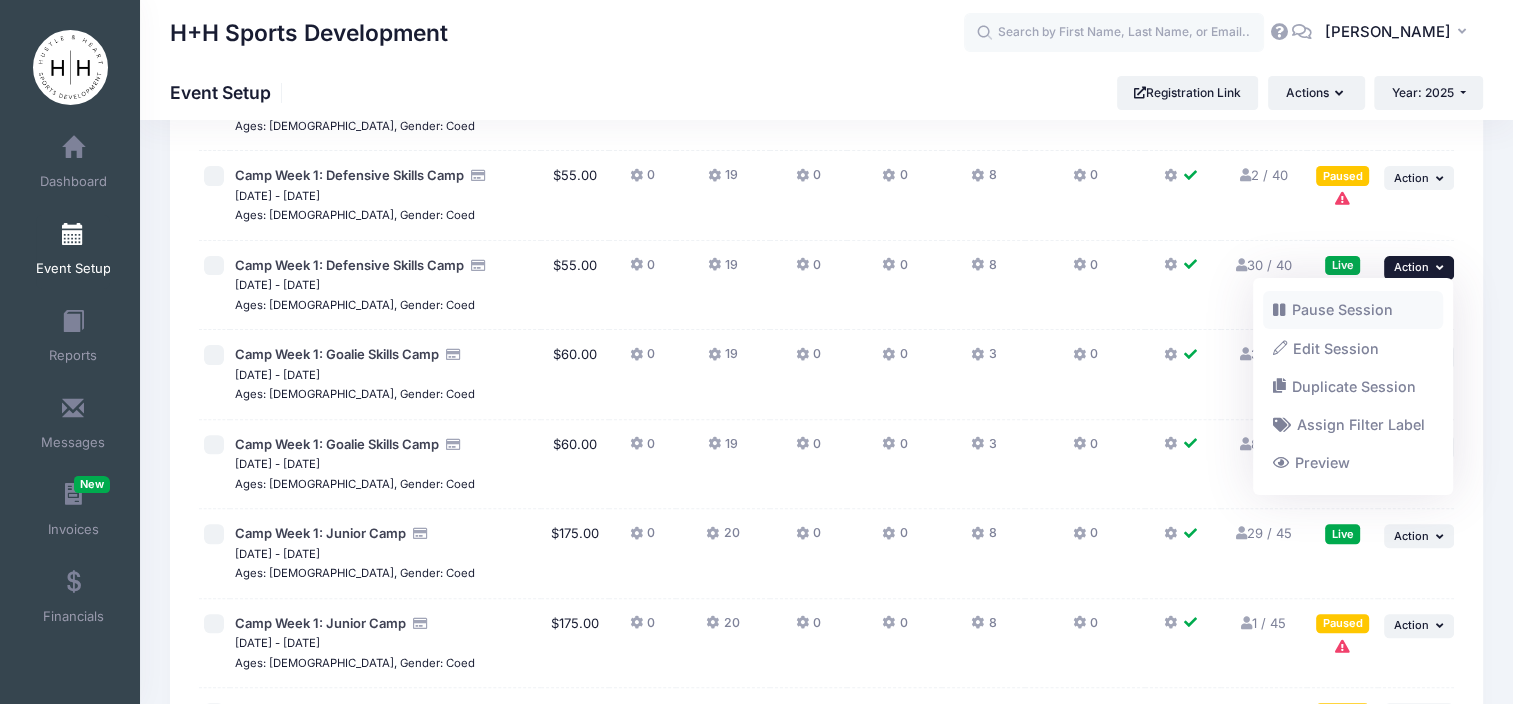 click on "Pause Session" at bounding box center [1353, 310] 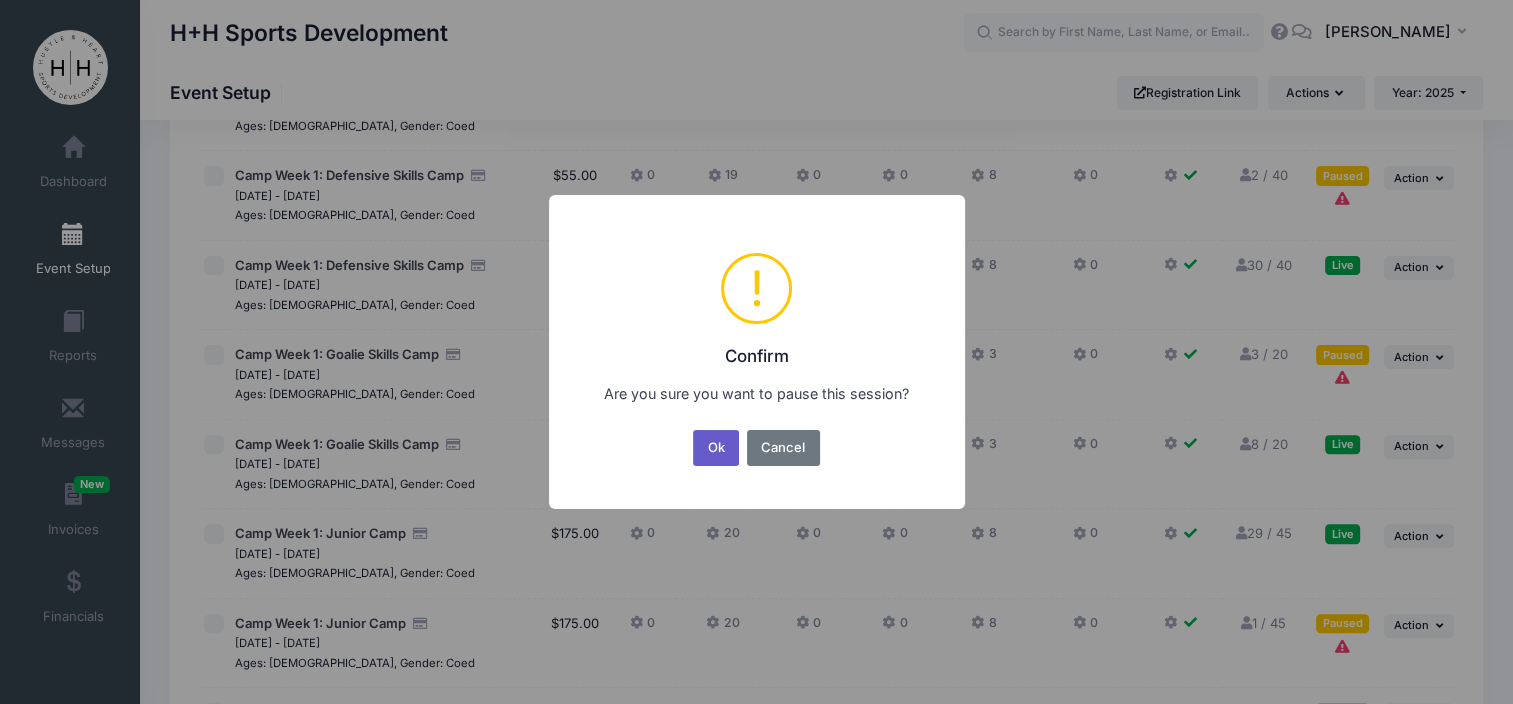 click on "Ok" at bounding box center (716, 448) 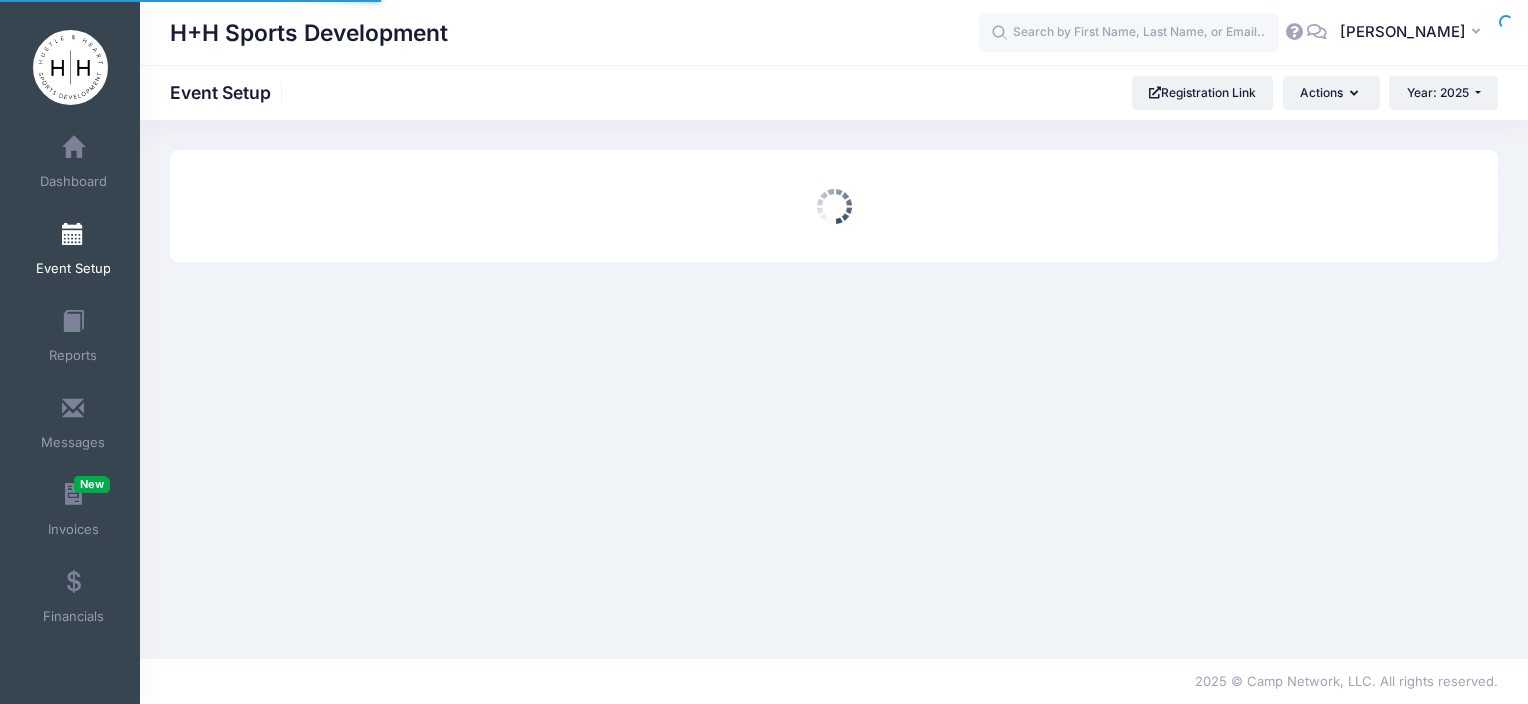 scroll, scrollTop: 0, scrollLeft: 0, axis: both 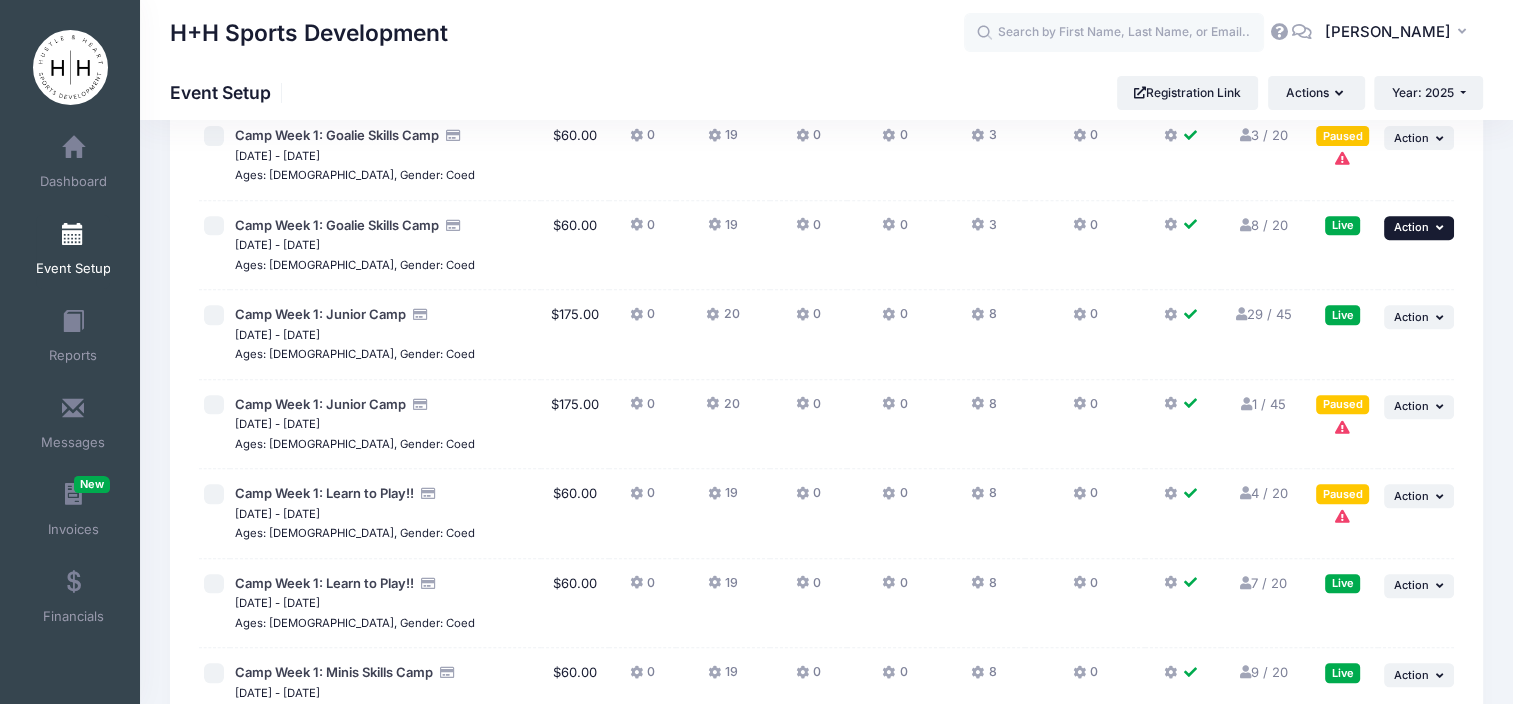 click on "... Action" at bounding box center [1419, 228] 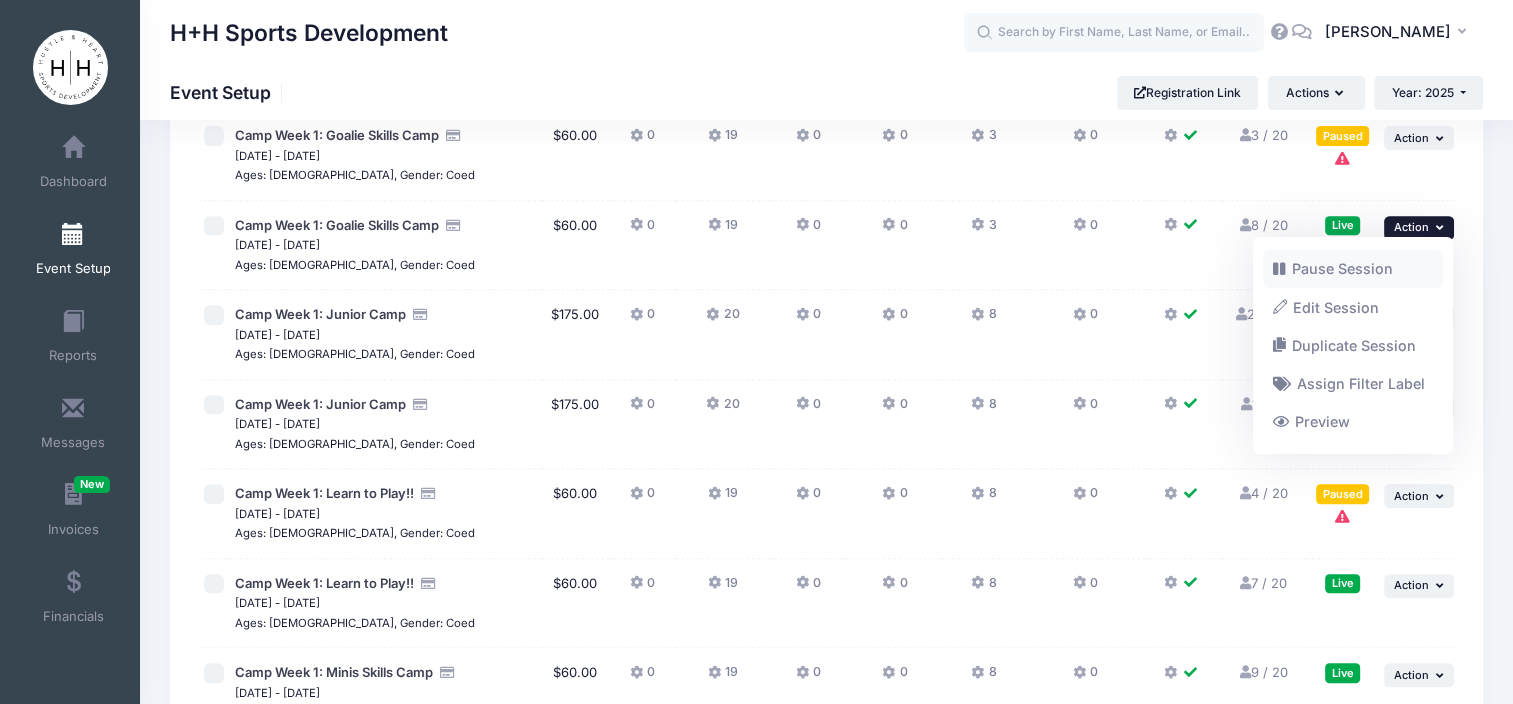 click on "Pause Session" at bounding box center (1353, 269) 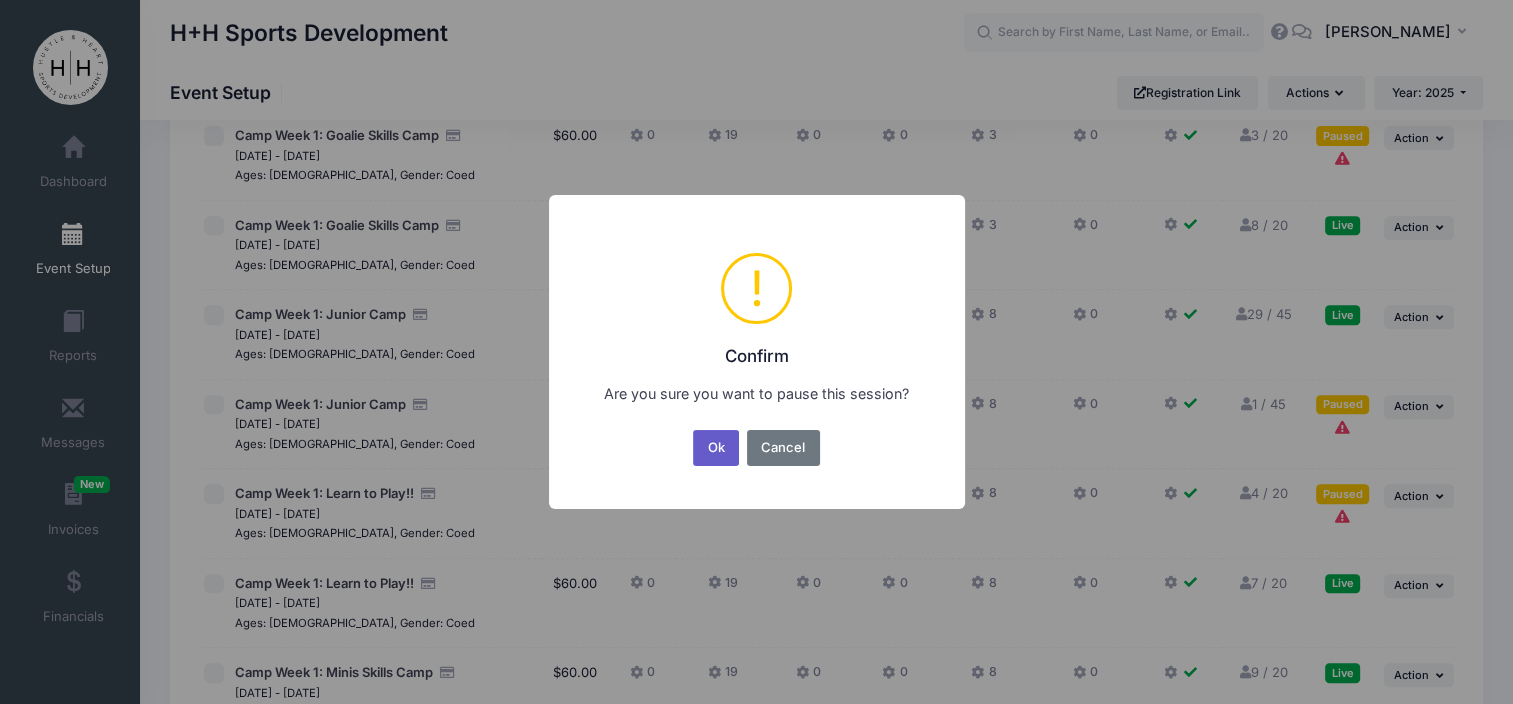 click on "Ok" at bounding box center [716, 448] 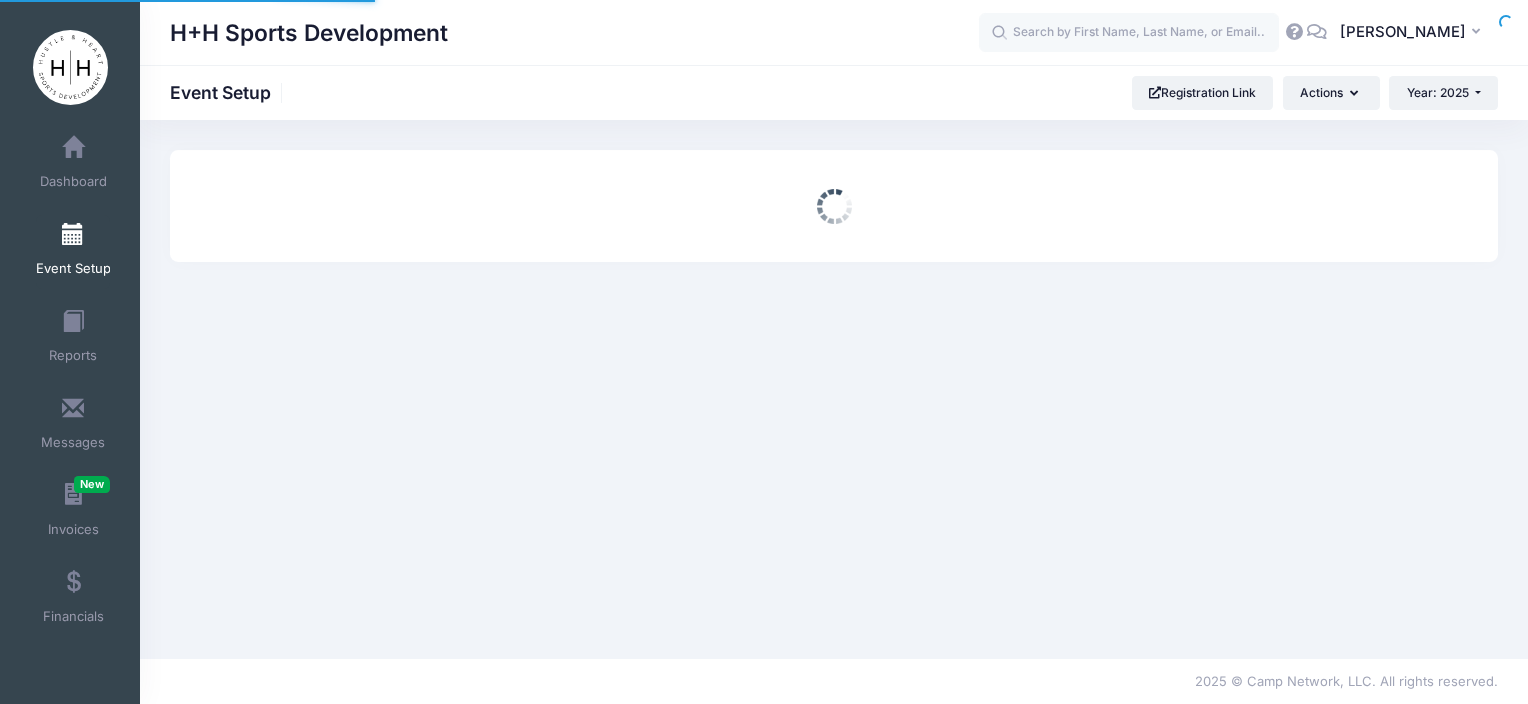 scroll, scrollTop: 0, scrollLeft: 0, axis: both 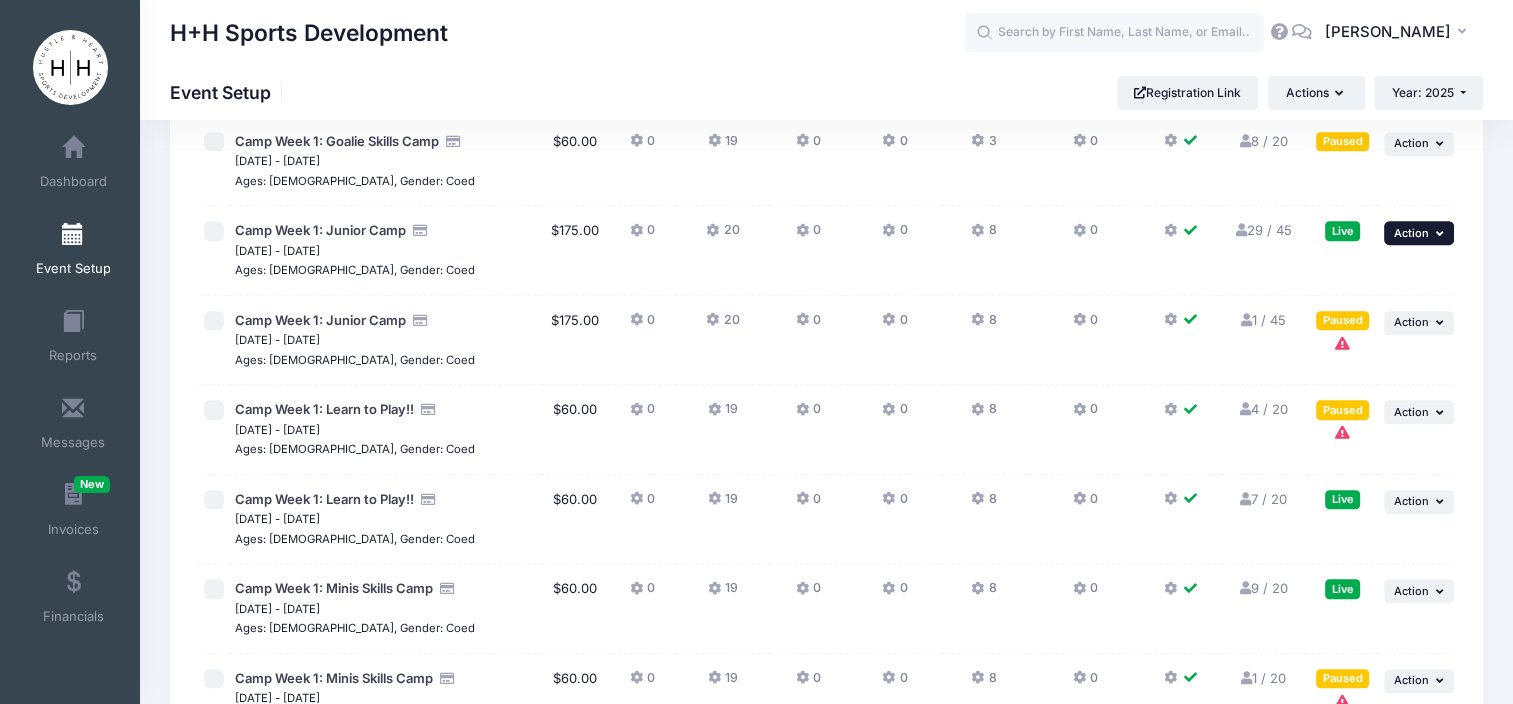 click at bounding box center [1442, 233] 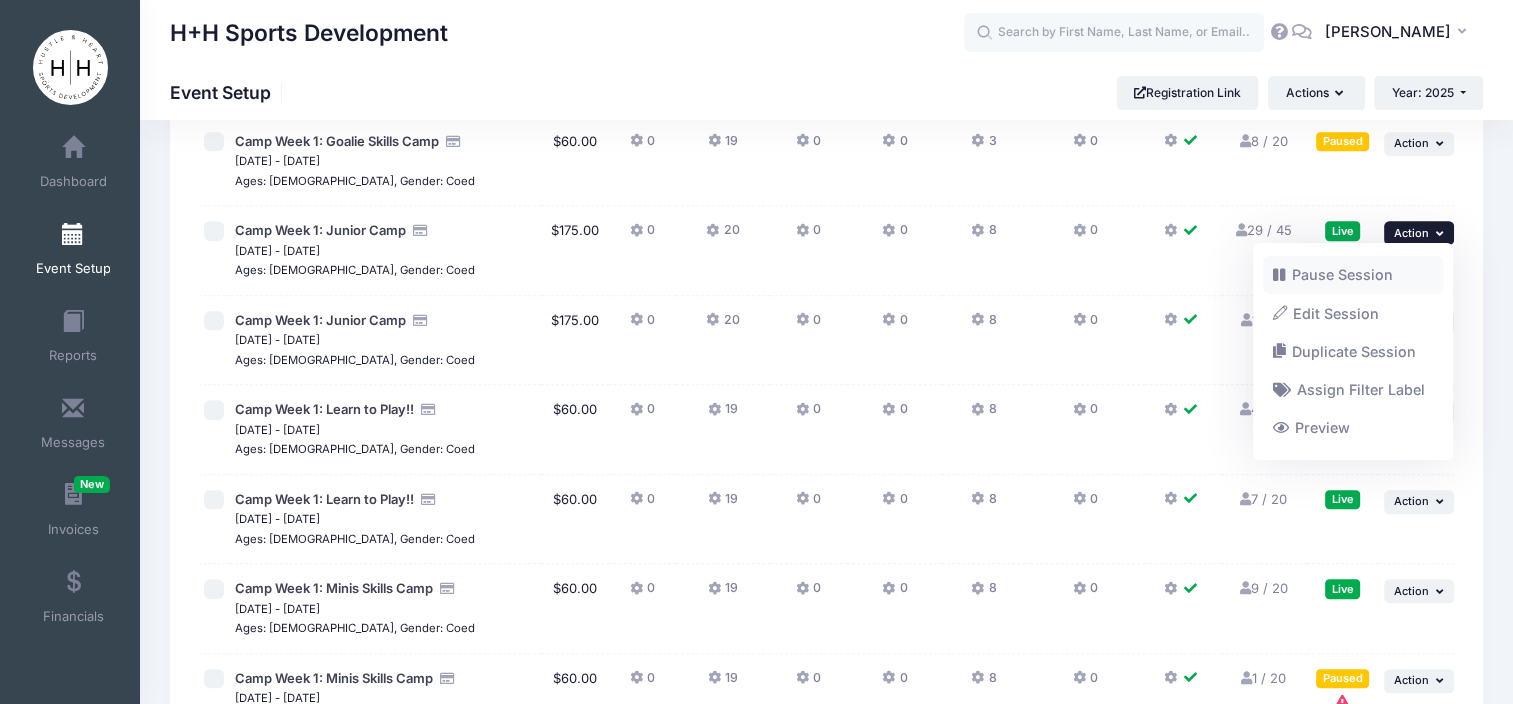 click on "Pause Session" at bounding box center [1353, 275] 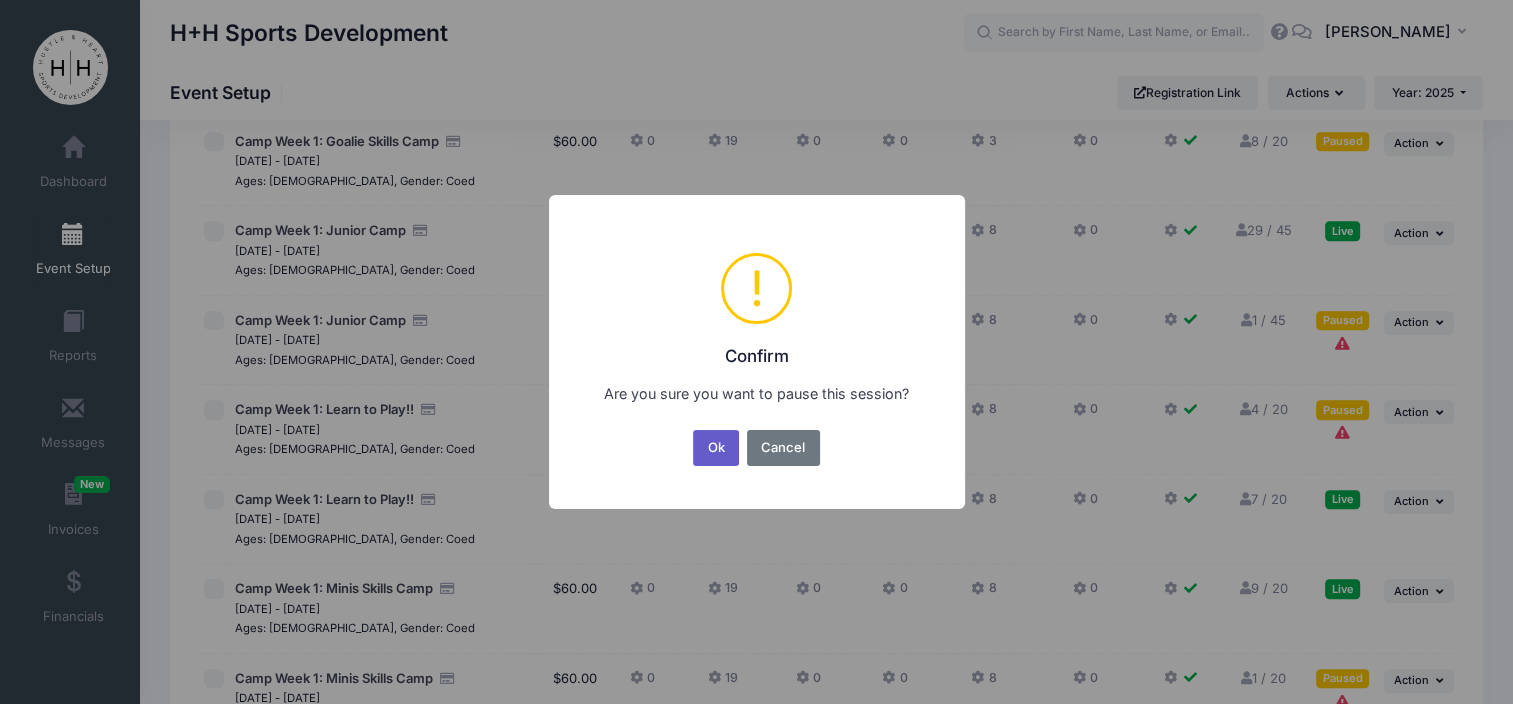 click on "Ok" at bounding box center [716, 448] 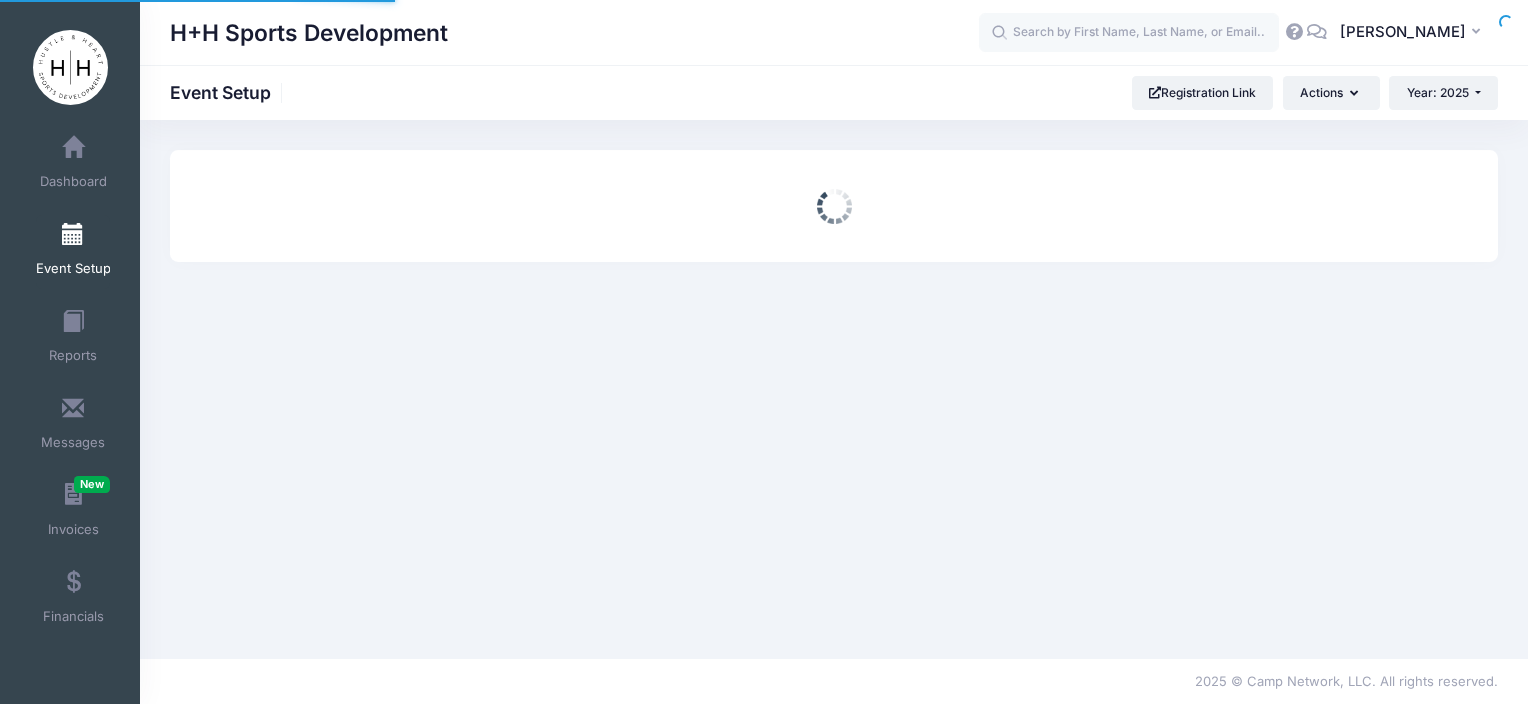 scroll, scrollTop: 0, scrollLeft: 0, axis: both 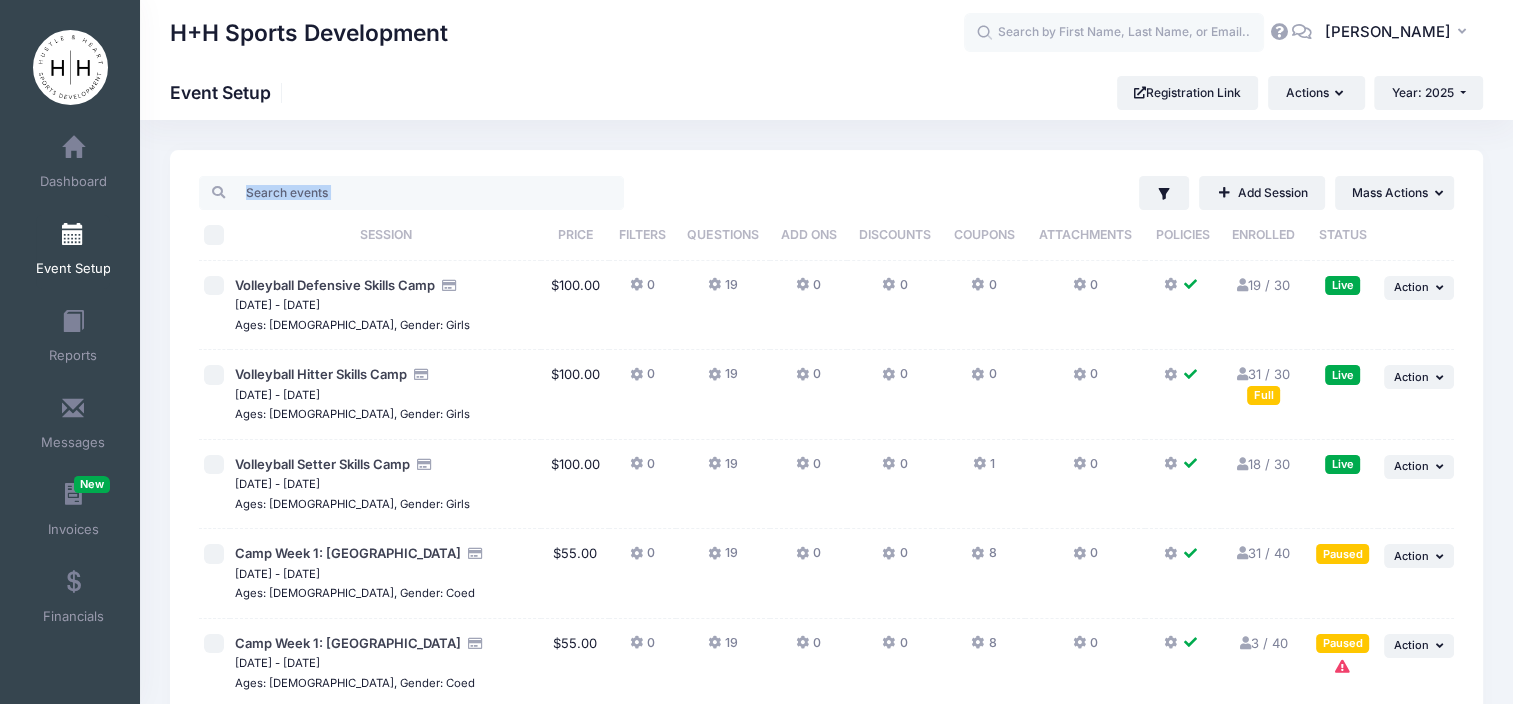 drag, startPoint x: 1512, startPoint y: 102, endPoint x: 1516, endPoint y: 203, distance: 101.07918 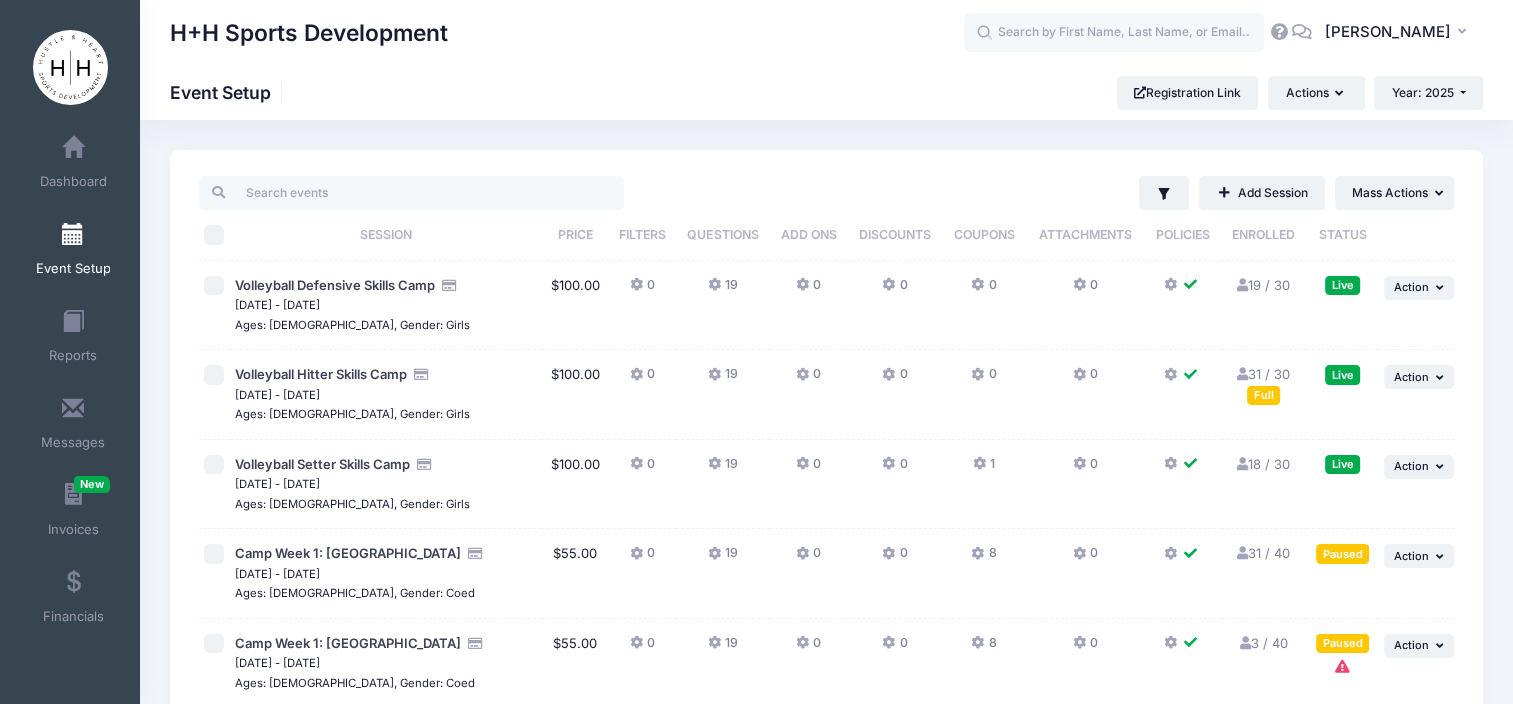 drag, startPoint x: 1516, startPoint y: 203, endPoint x: 1479, endPoint y: 268, distance: 74.793045 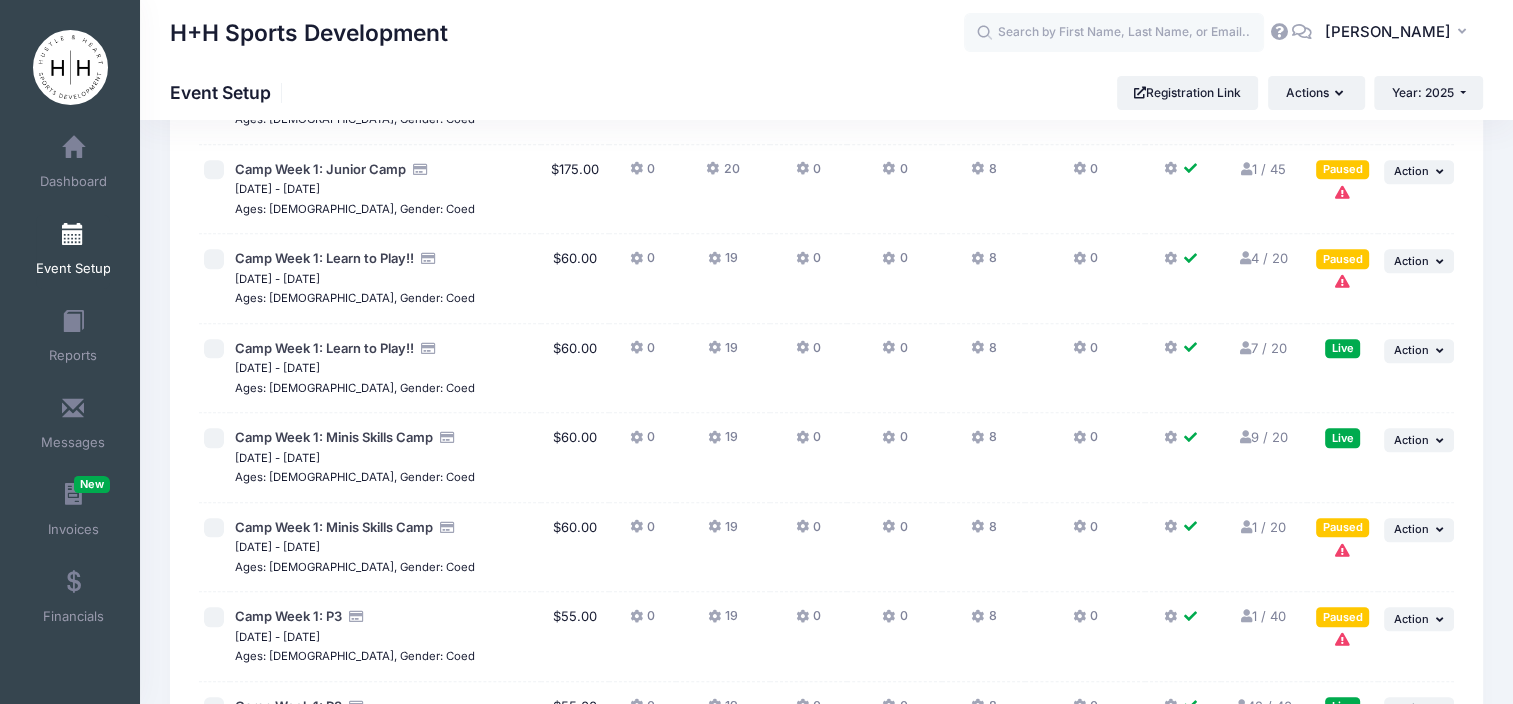 scroll, scrollTop: 1063, scrollLeft: 0, axis: vertical 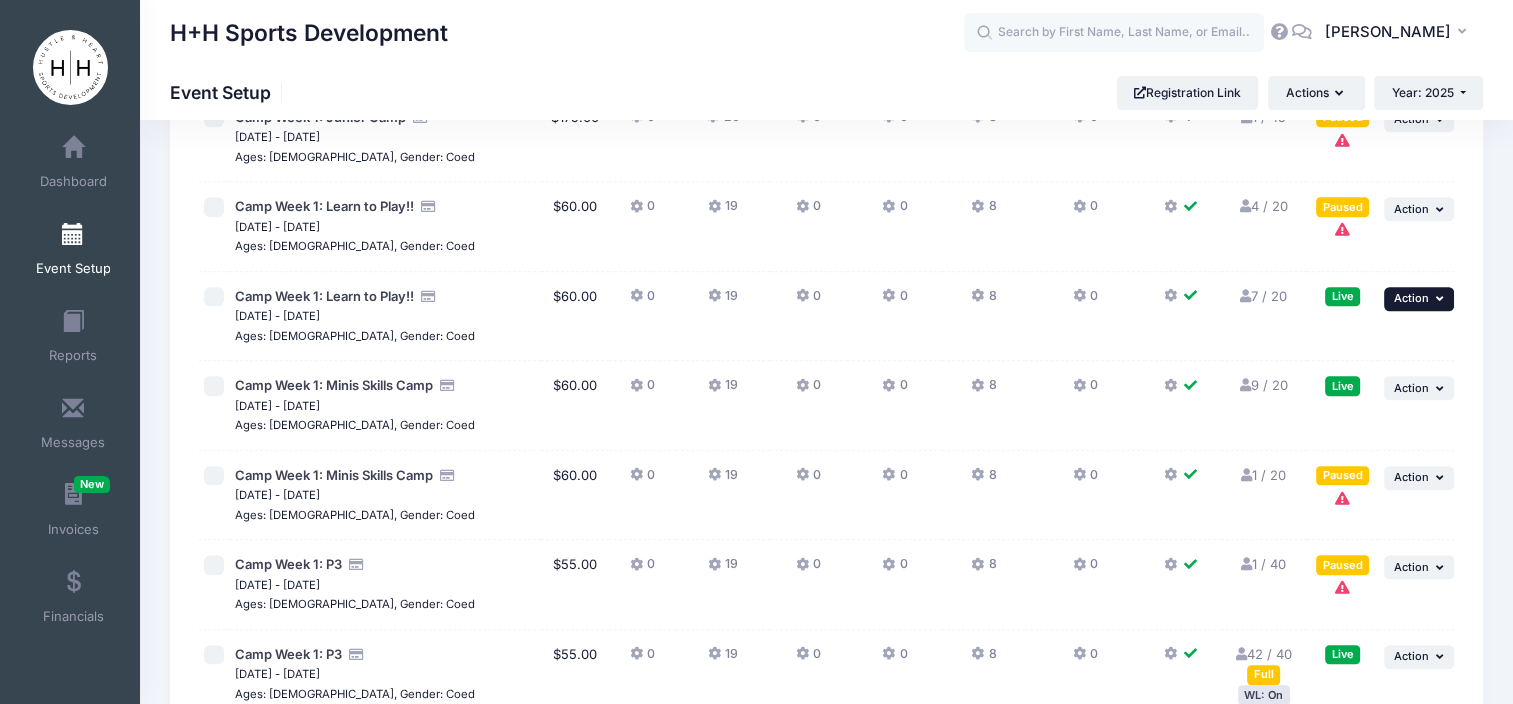 click at bounding box center (1442, 298) 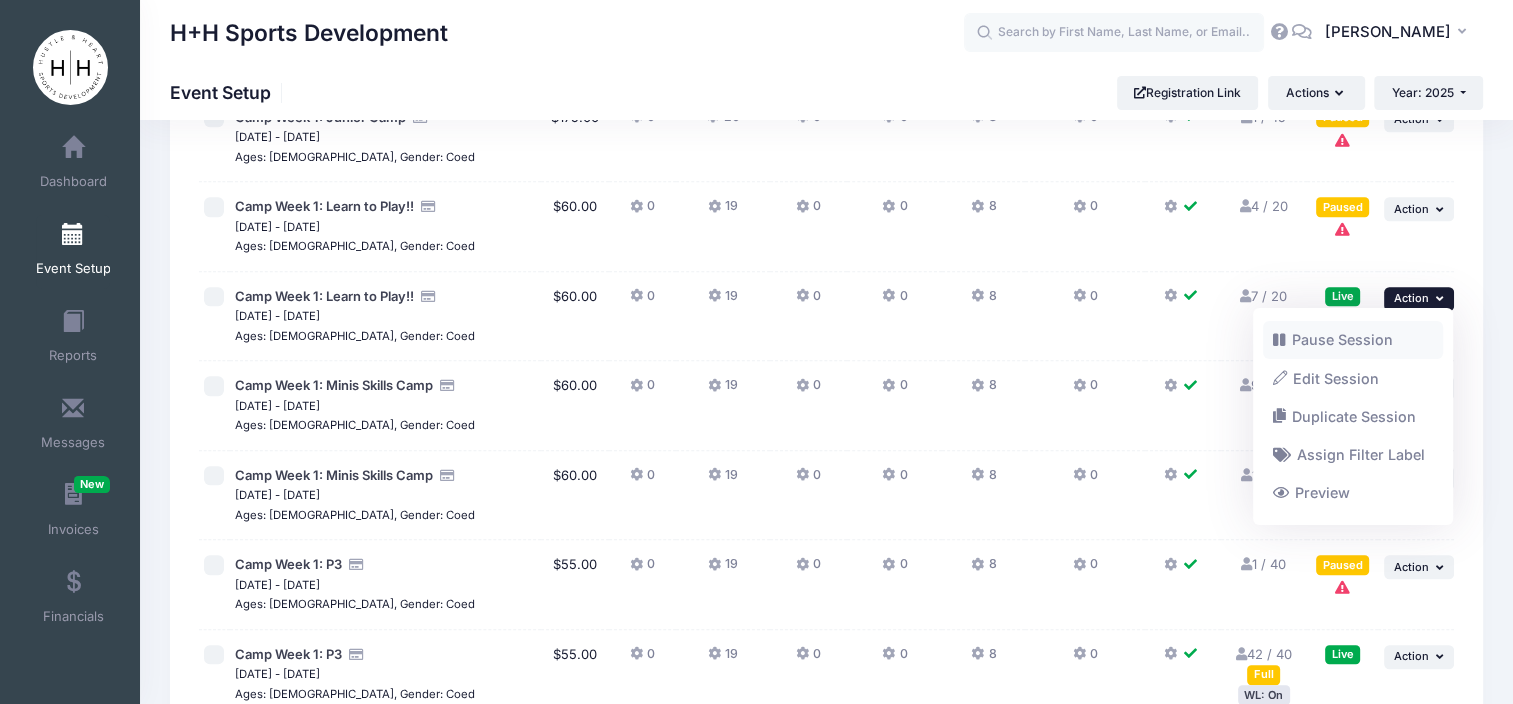click on "Pause Session" at bounding box center (1353, 340) 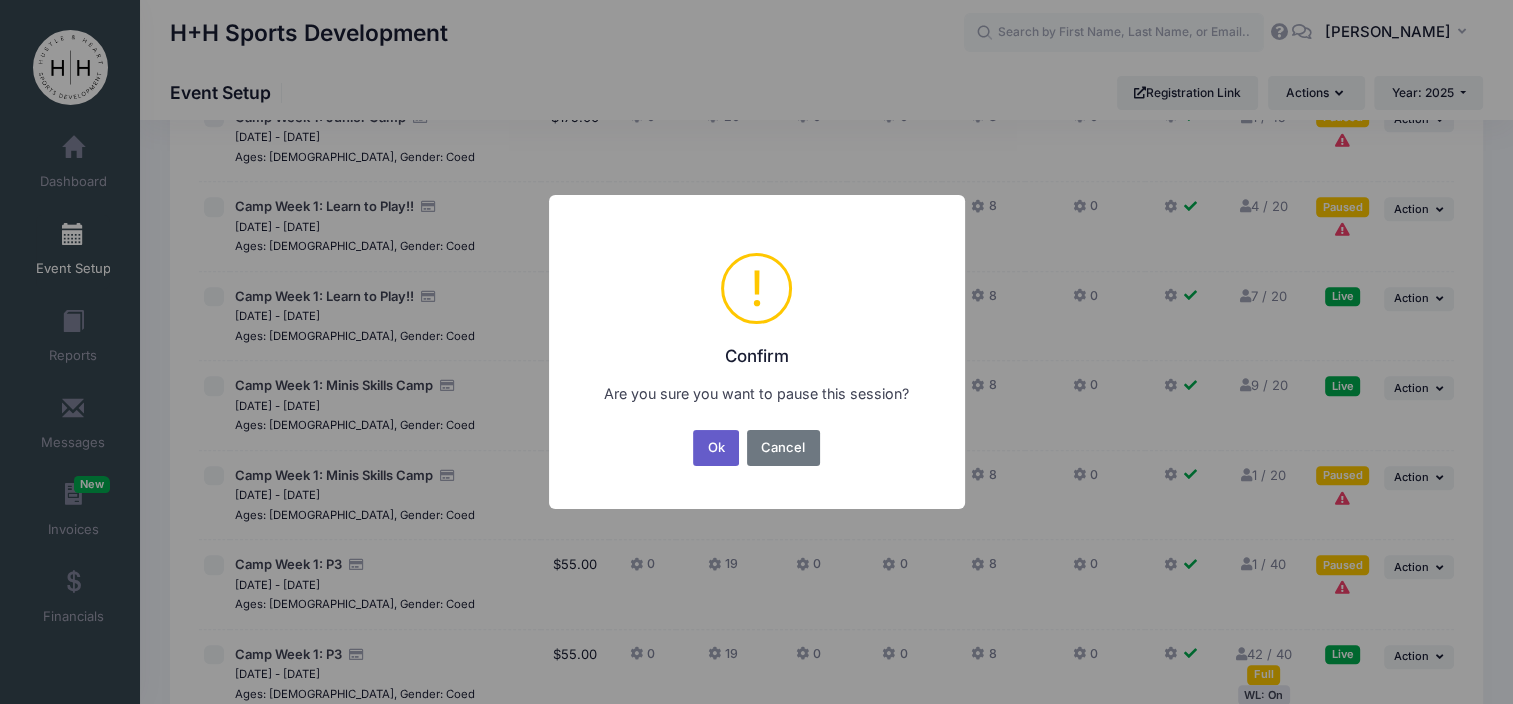 click on "Ok" at bounding box center (716, 448) 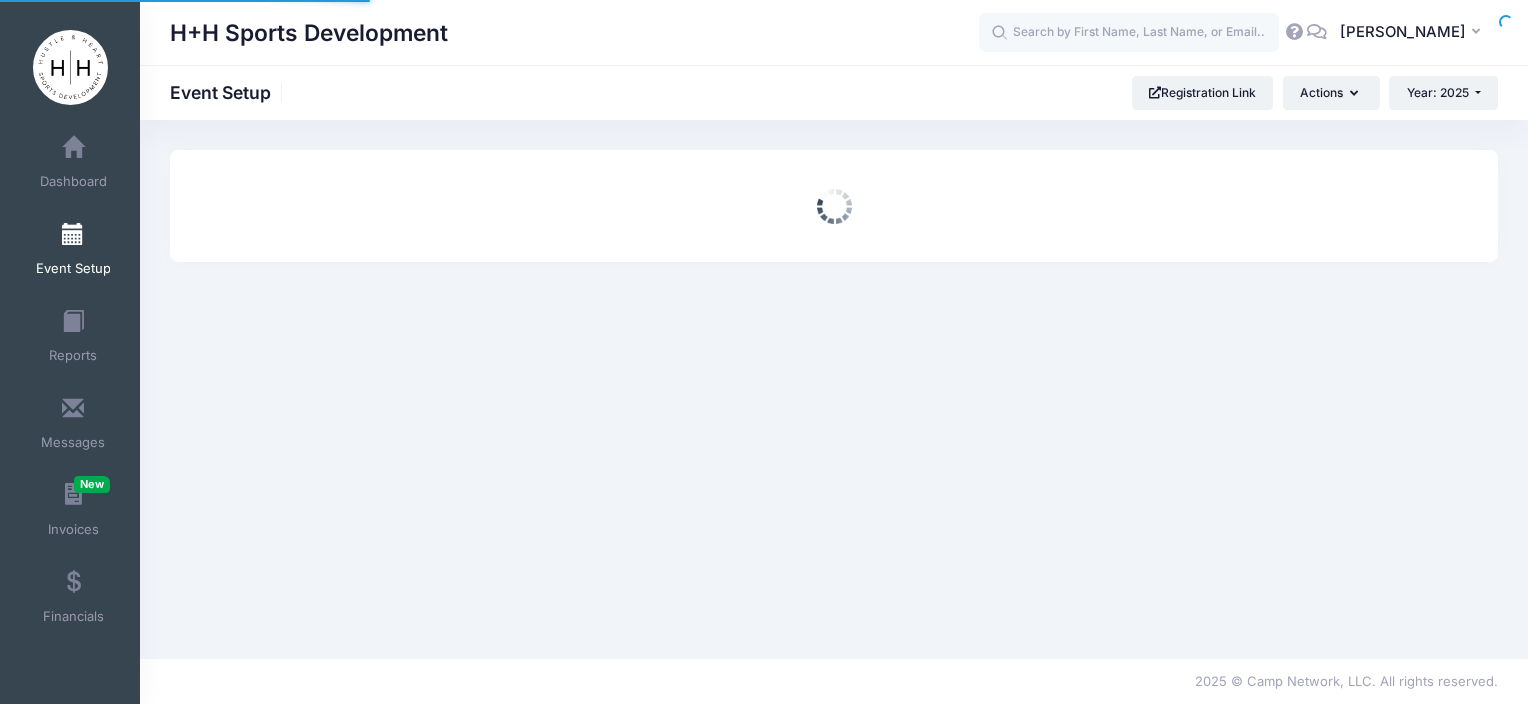 scroll, scrollTop: 0, scrollLeft: 0, axis: both 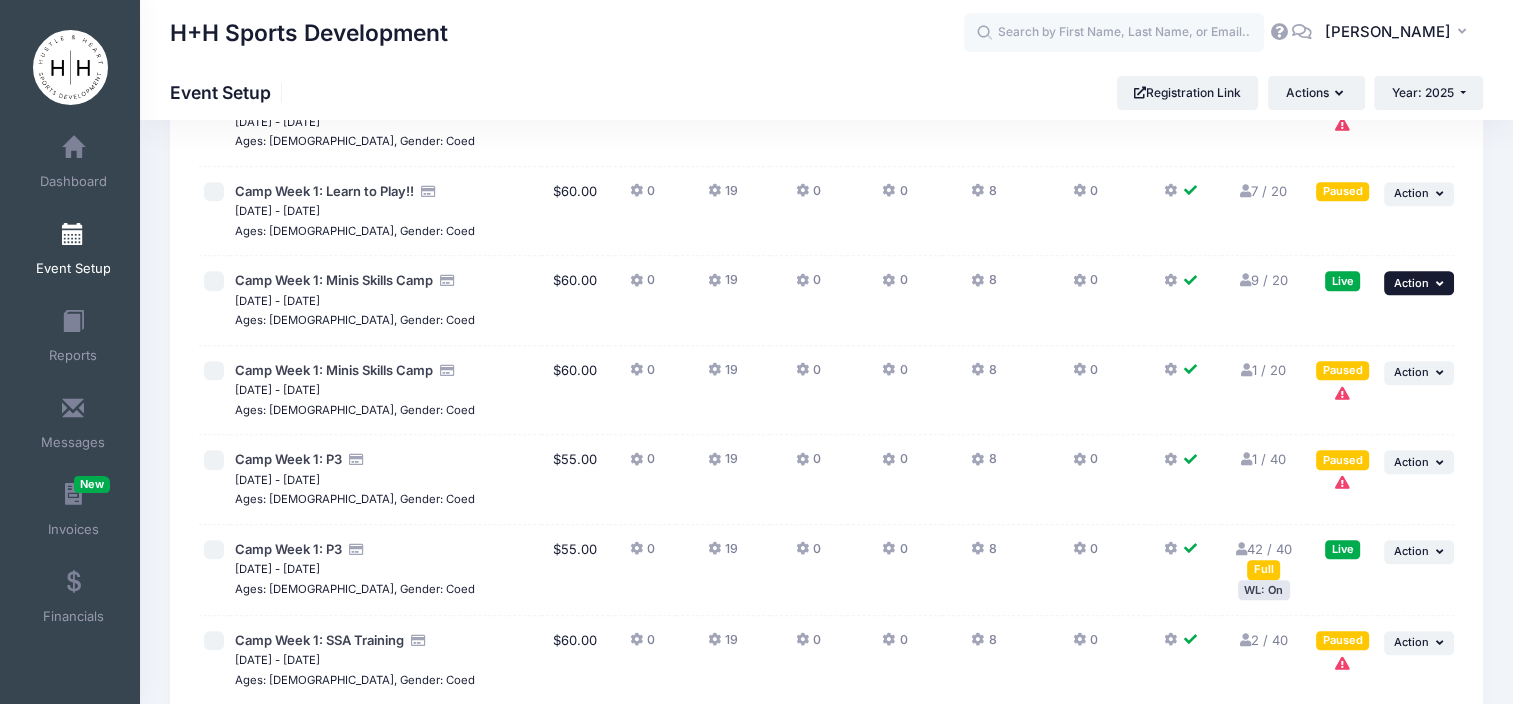 click at bounding box center (1442, 283) 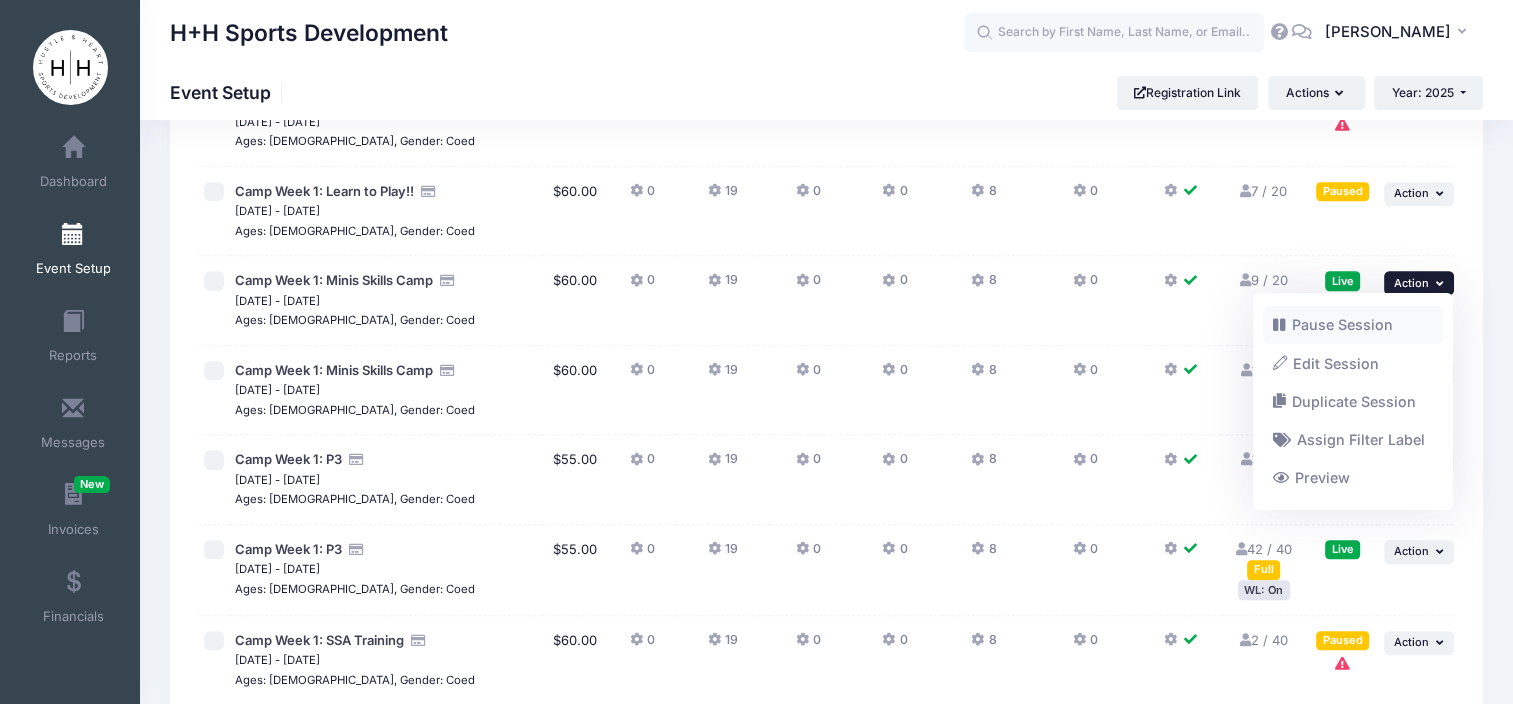 click on "Pause Session" at bounding box center [1353, 325] 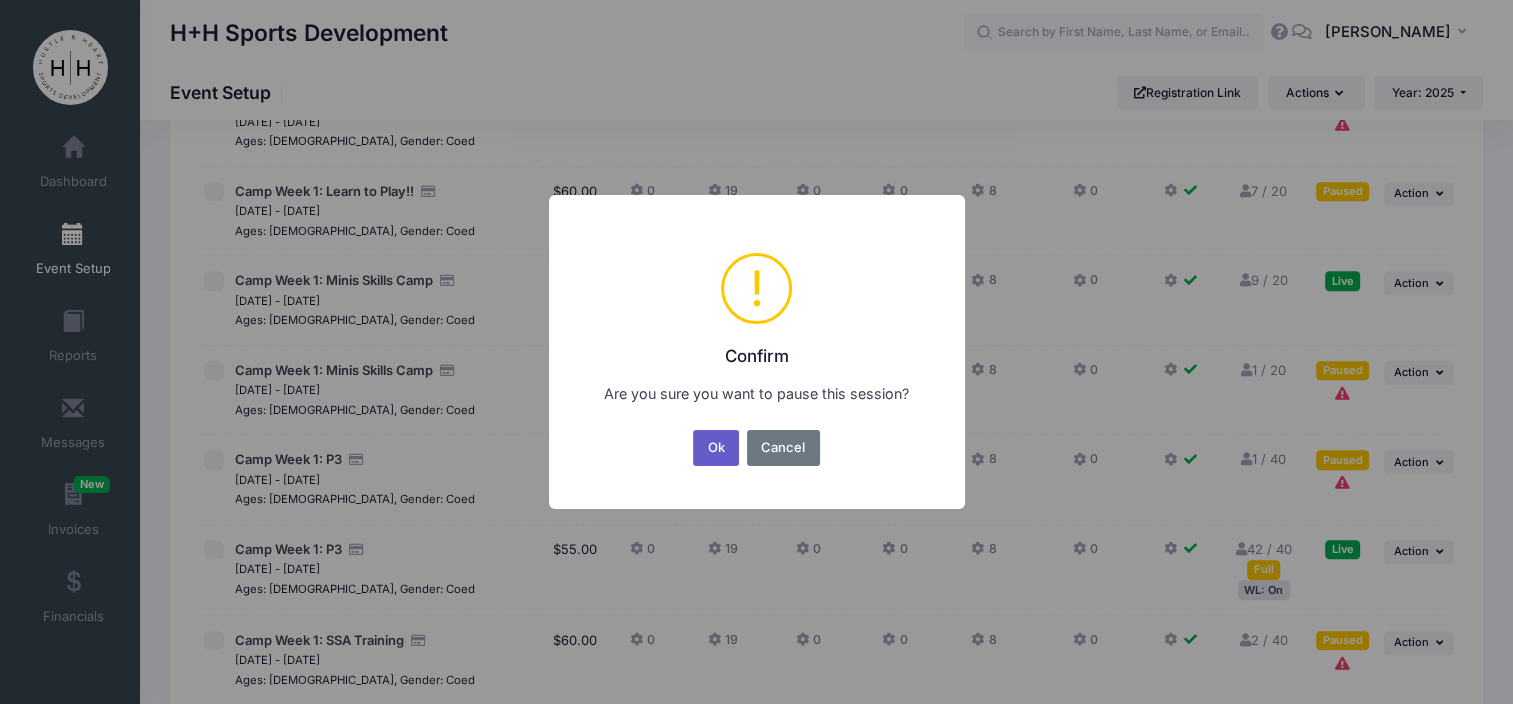 click on "Ok" at bounding box center [716, 448] 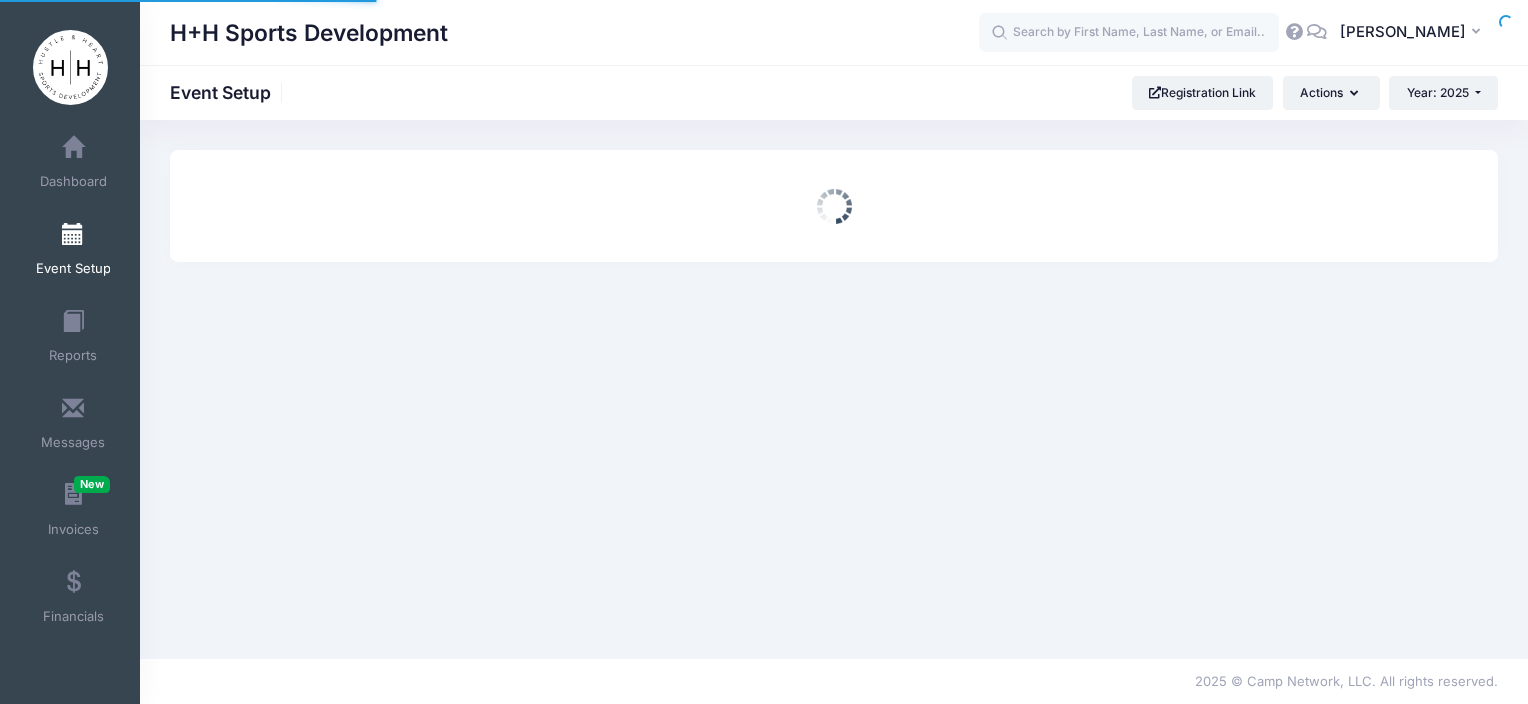 scroll, scrollTop: 0, scrollLeft: 0, axis: both 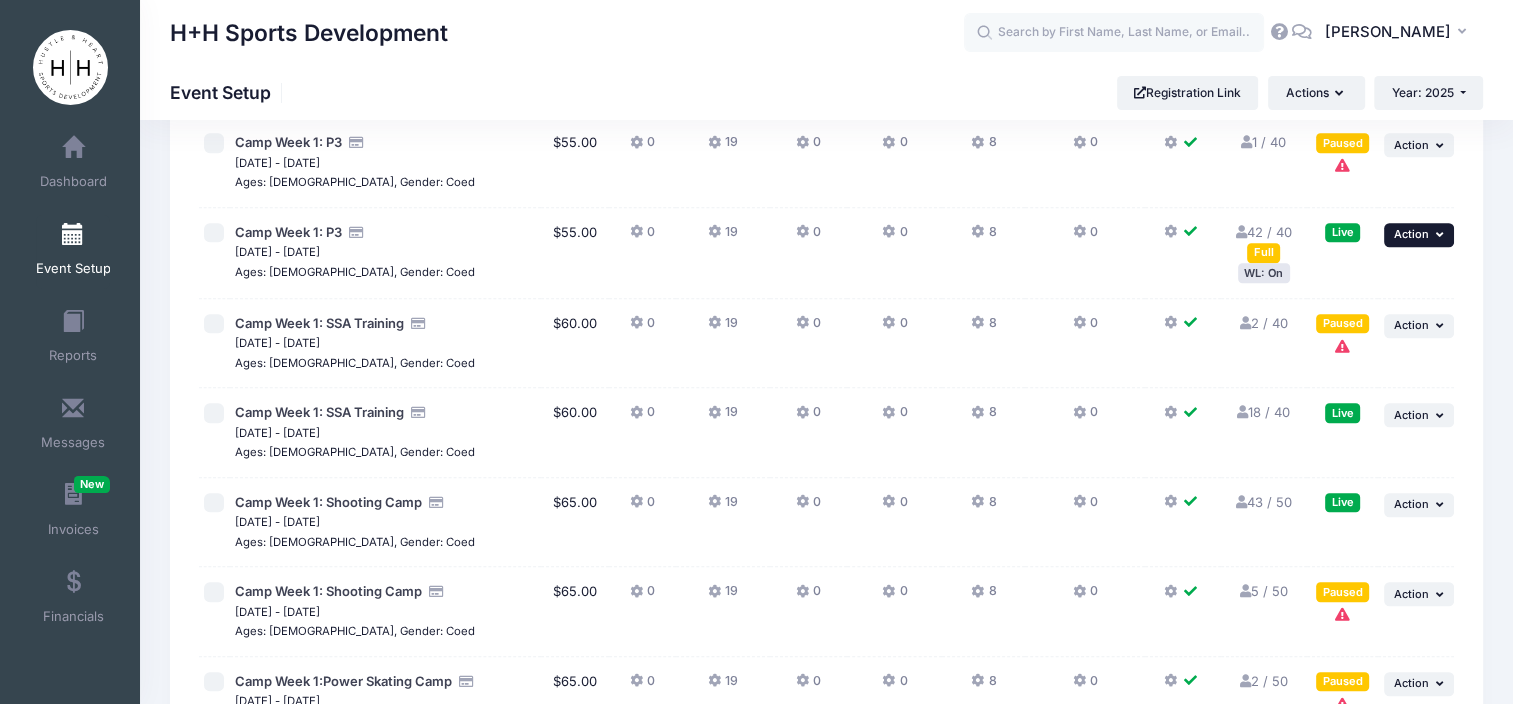 click on "... Action" at bounding box center [1419, 235] 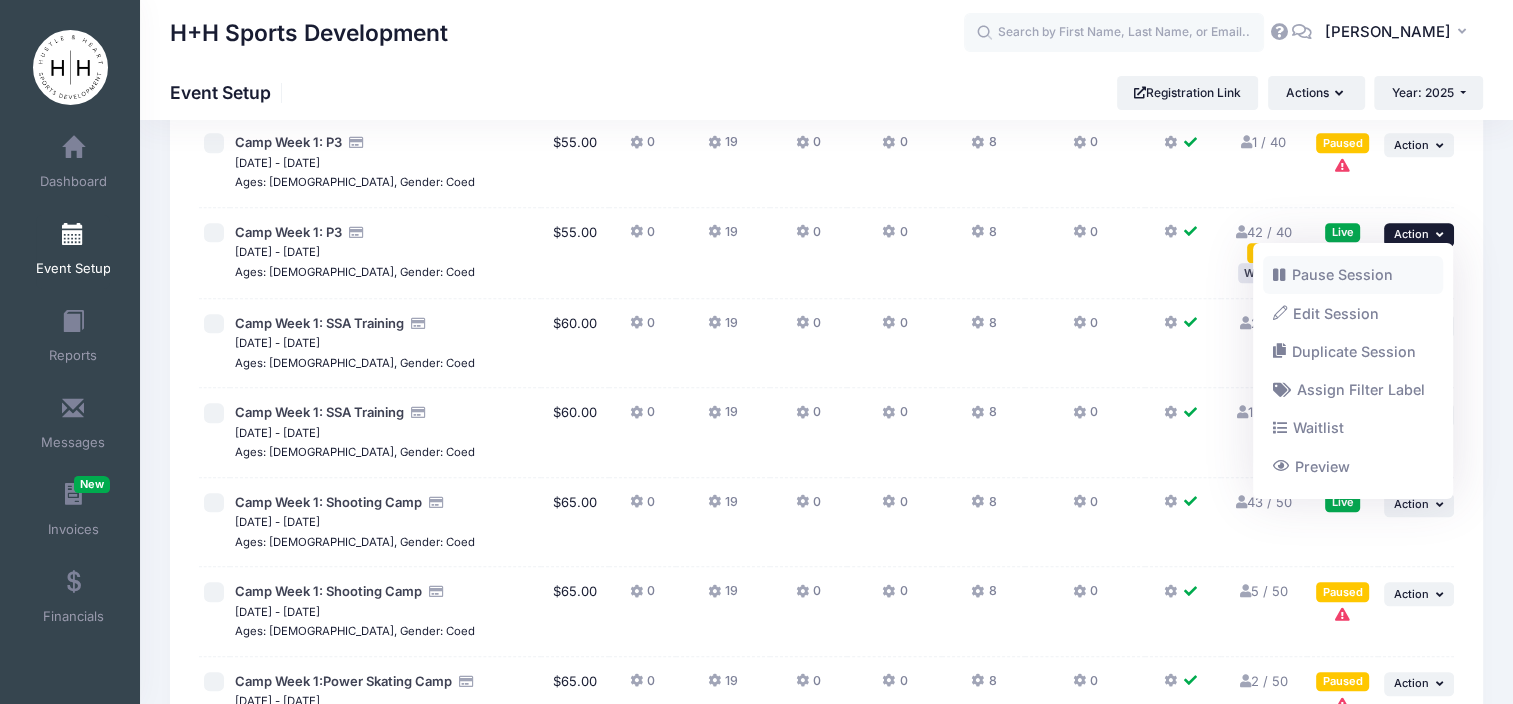 click on "Pause Session" at bounding box center [1353, 275] 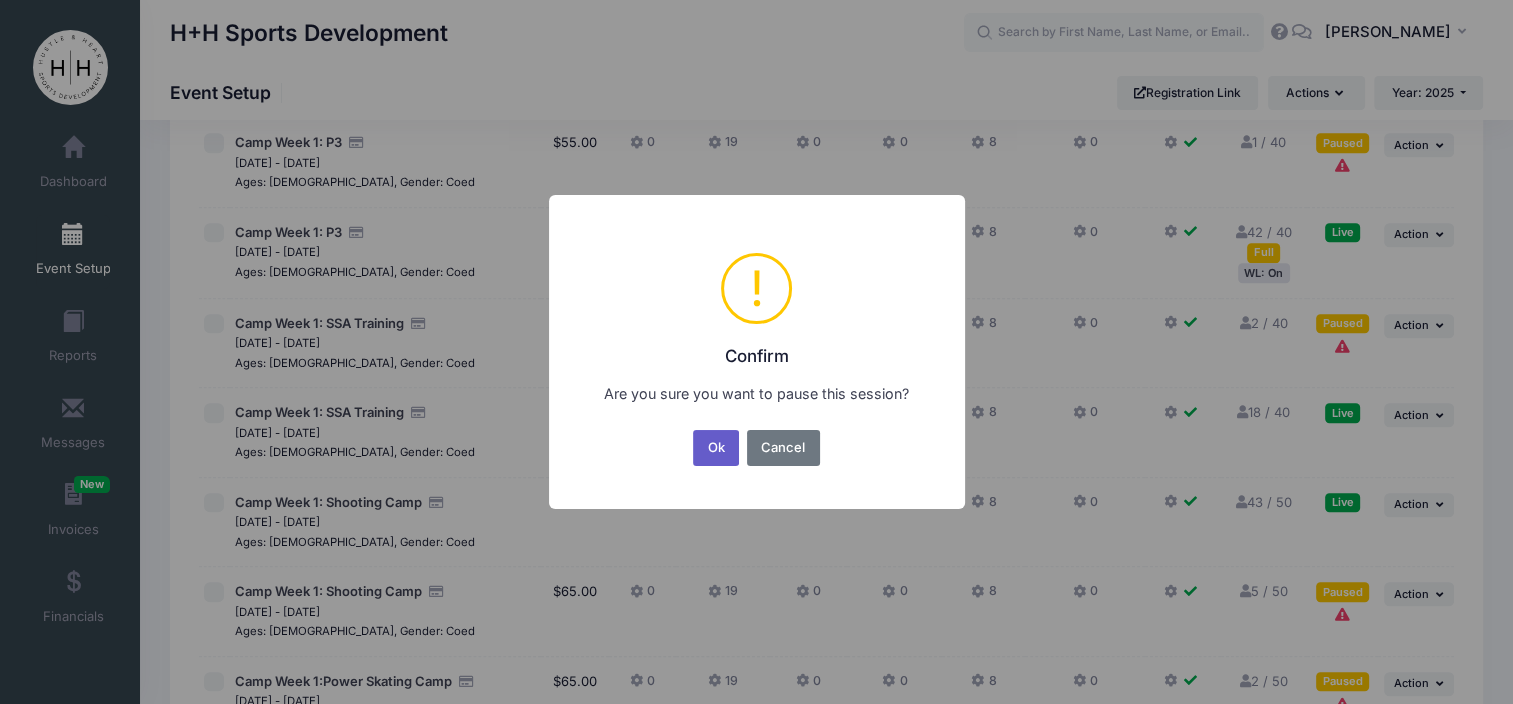 click on "Ok" at bounding box center [716, 448] 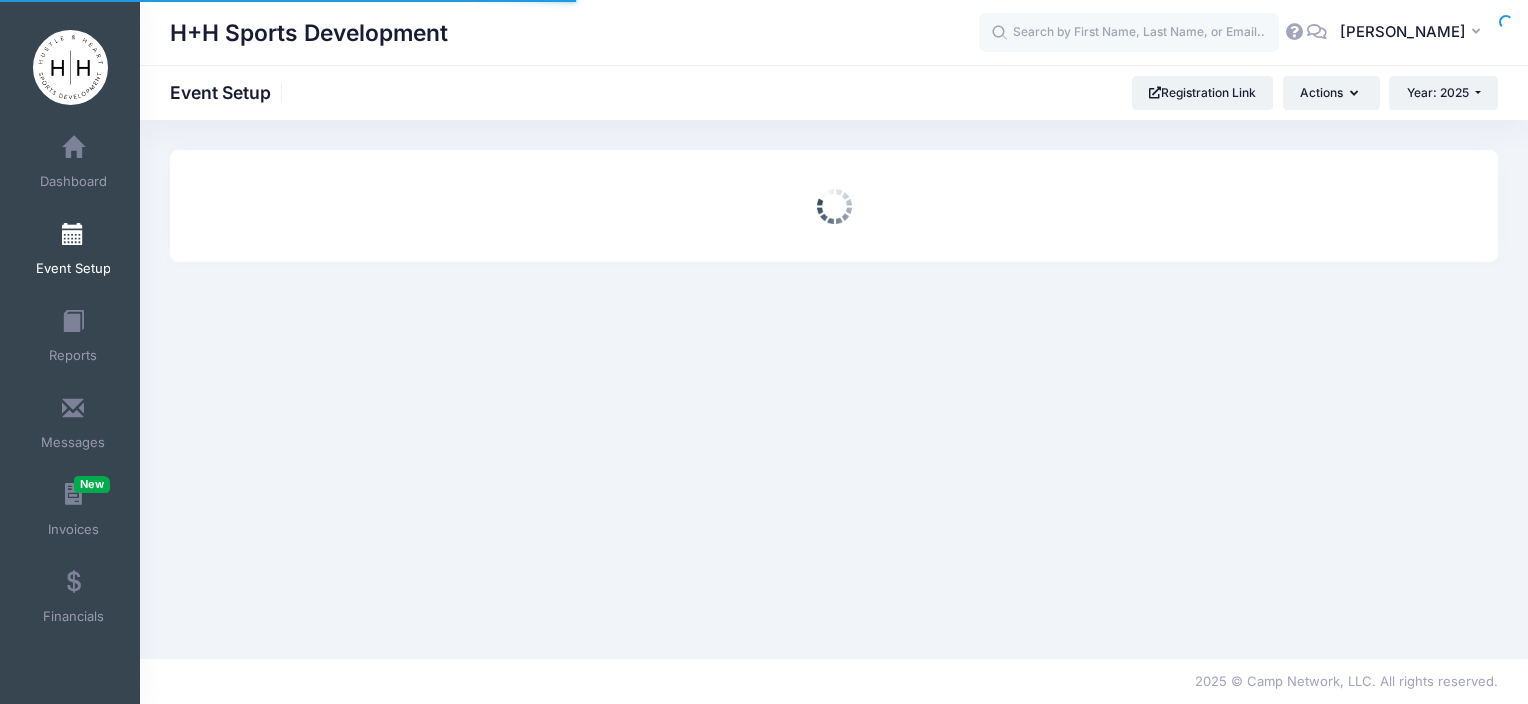 scroll, scrollTop: 0, scrollLeft: 0, axis: both 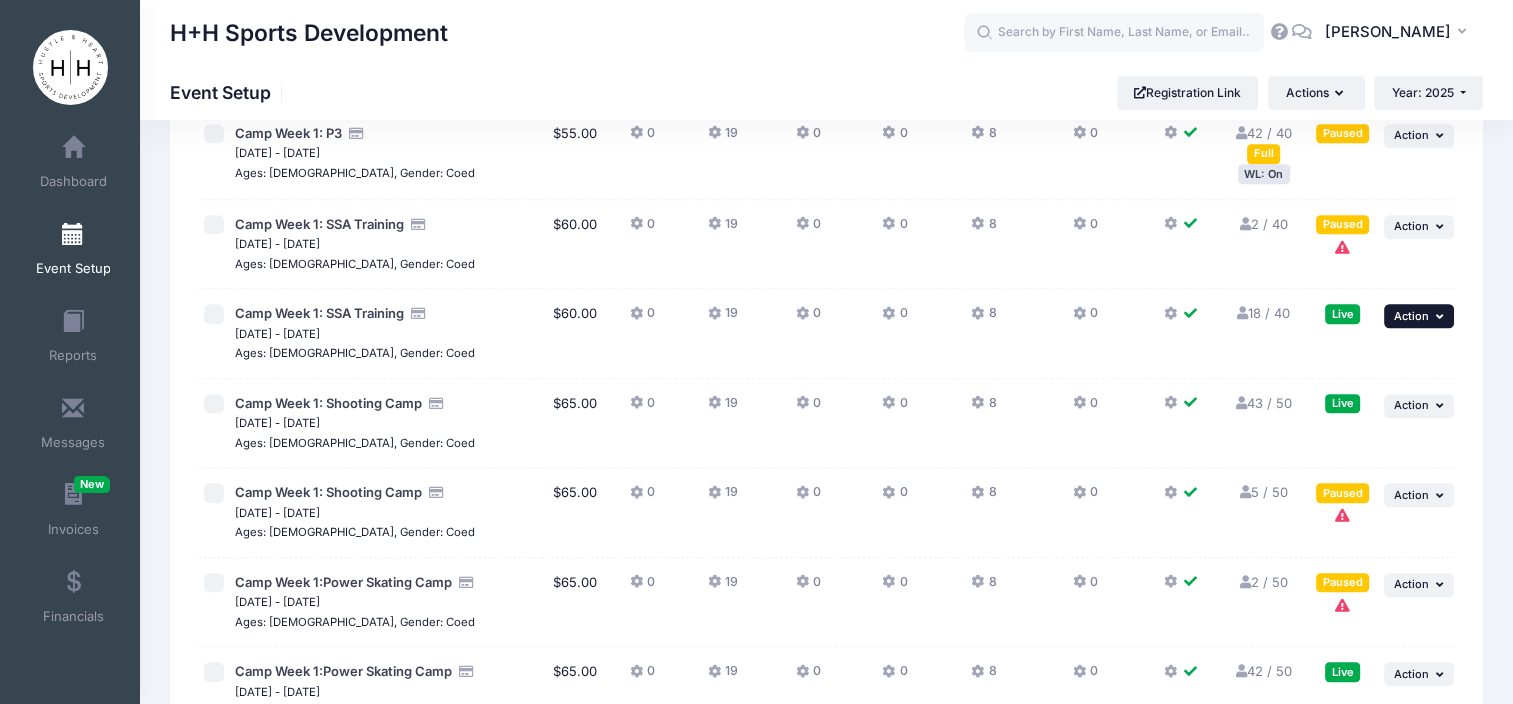 click at bounding box center (1442, 316) 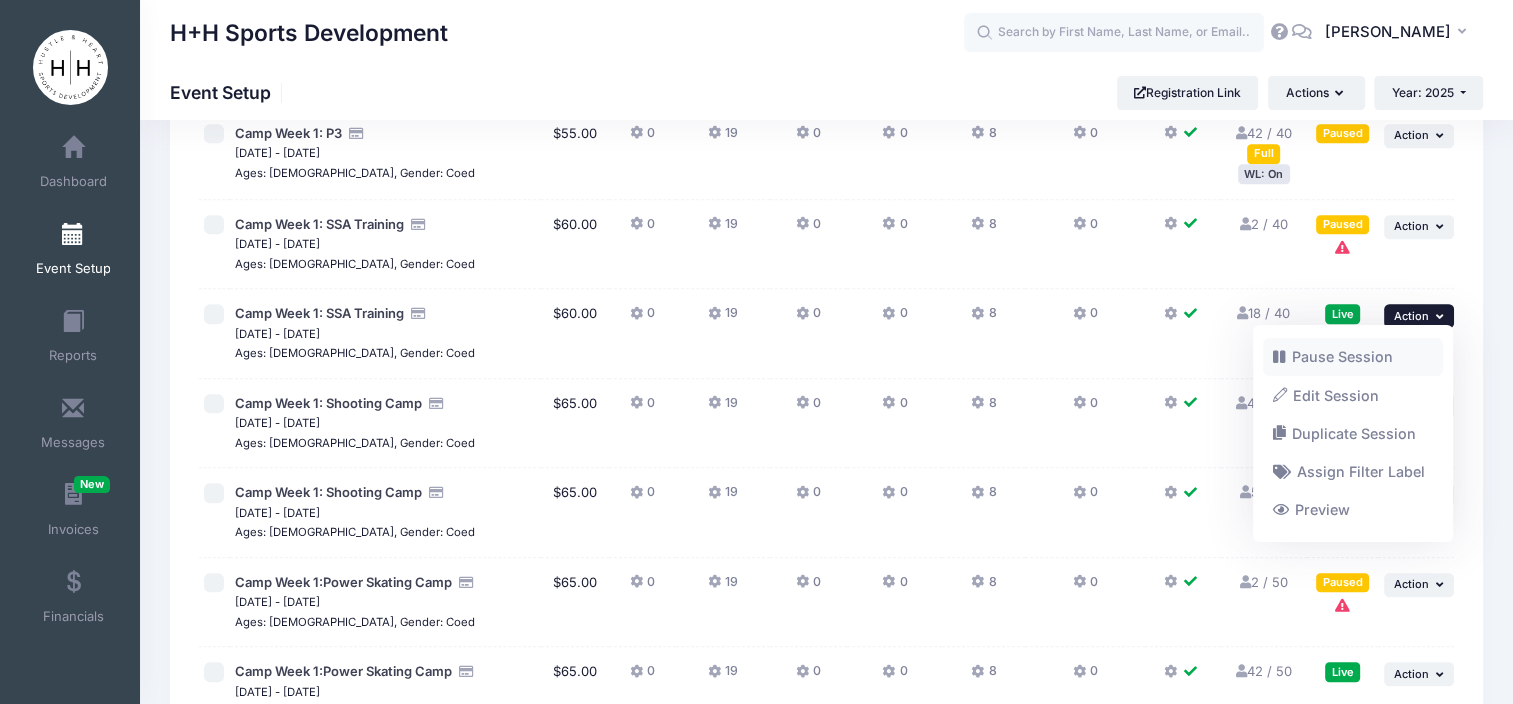 click on "Pause Session" at bounding box center [1353, 357] 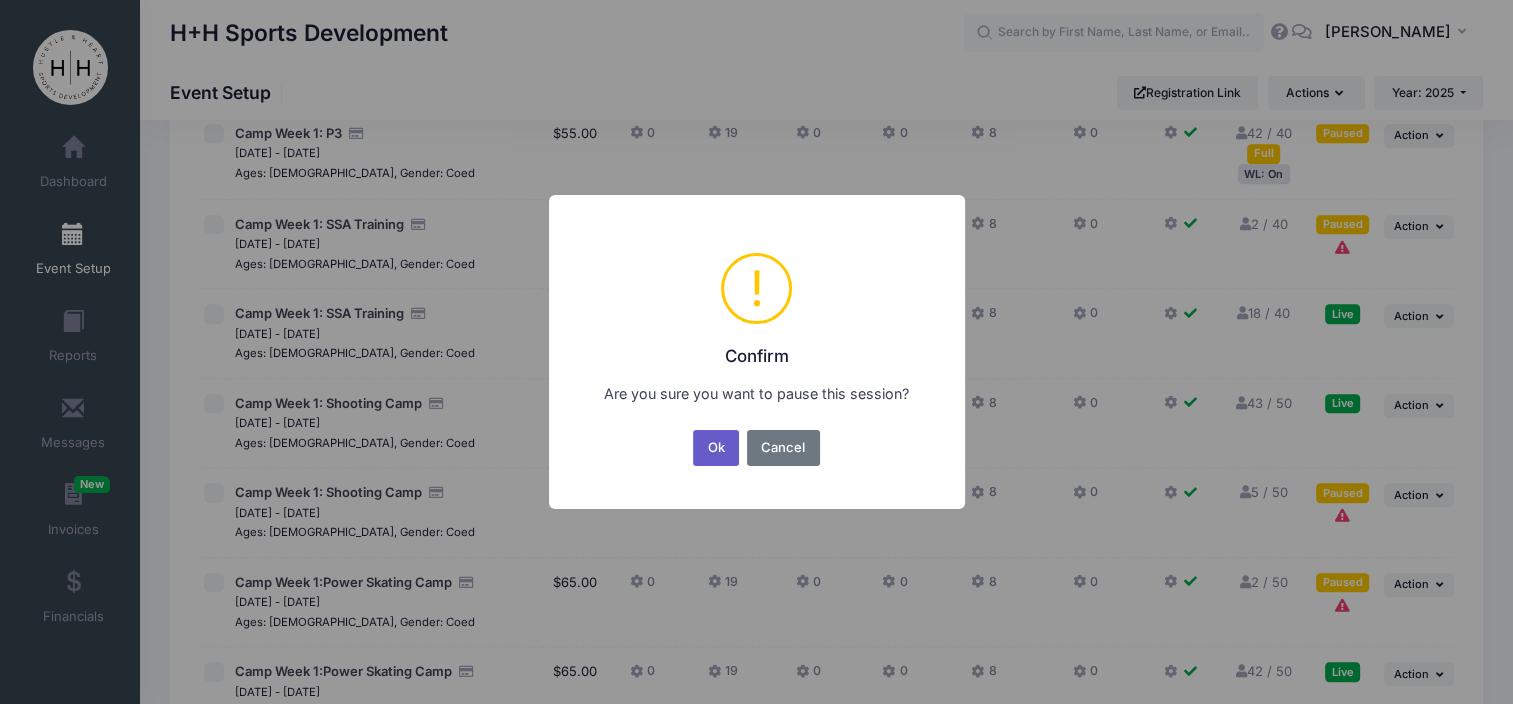 click on "Ok" at bounding box center (716, 448) 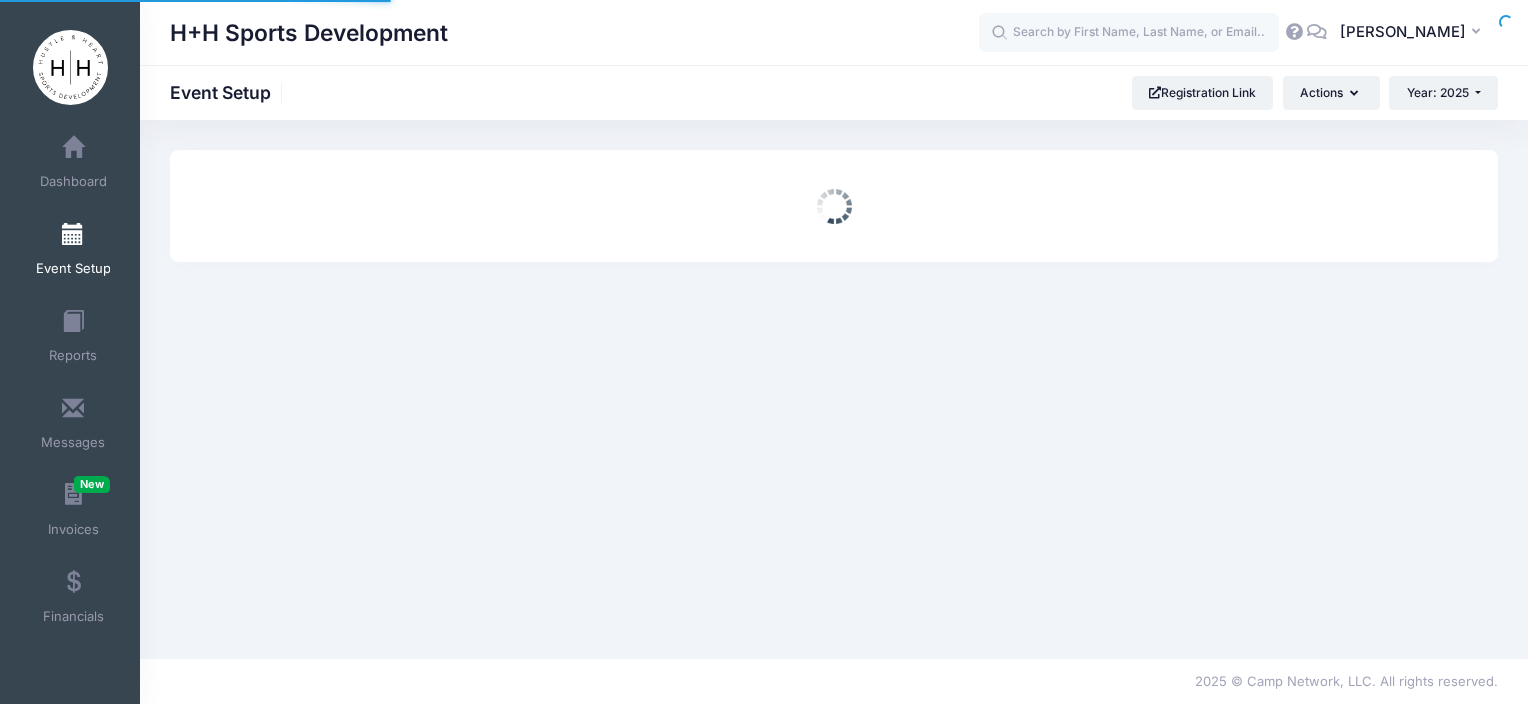 scroll, scrollTop: 0, scrollLeft: 0, axis: both 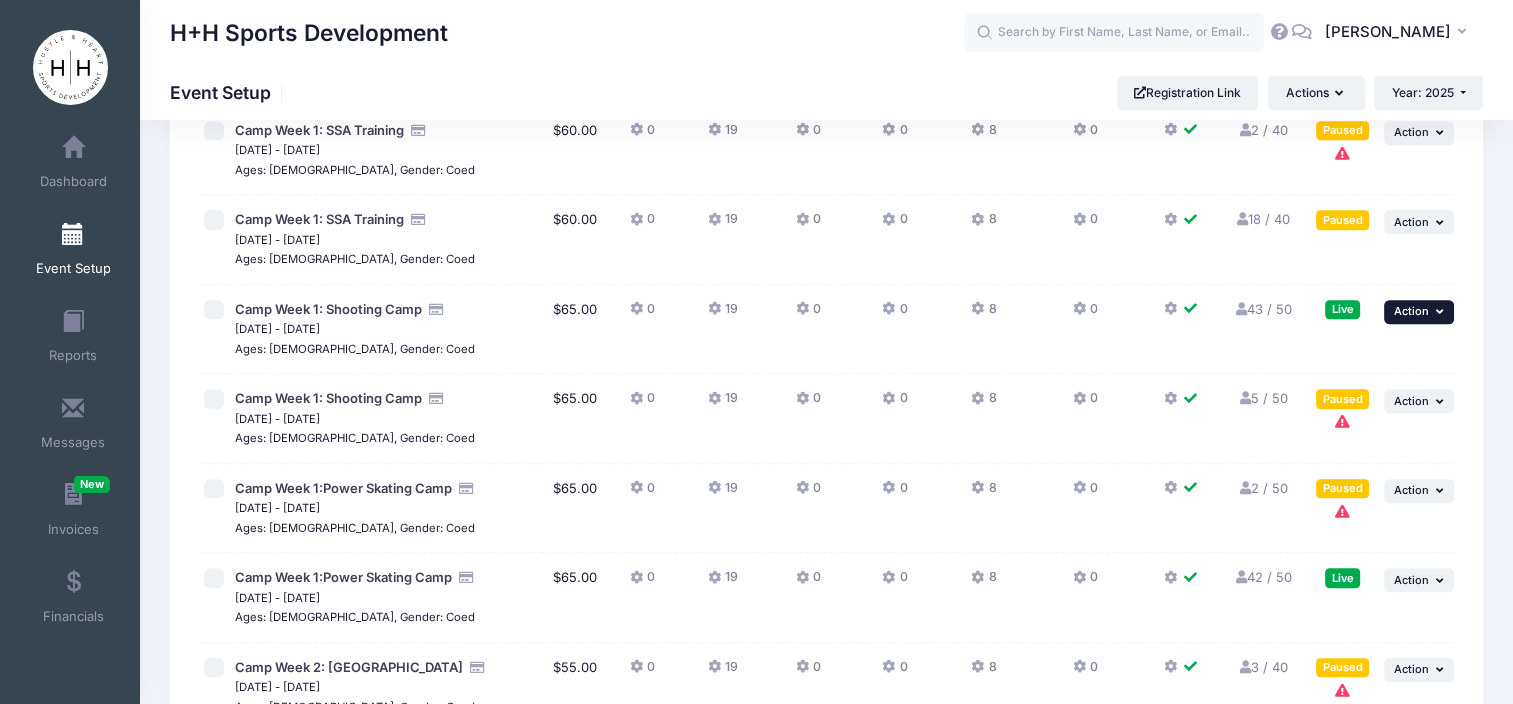 click at bounding box center (1442, 311) 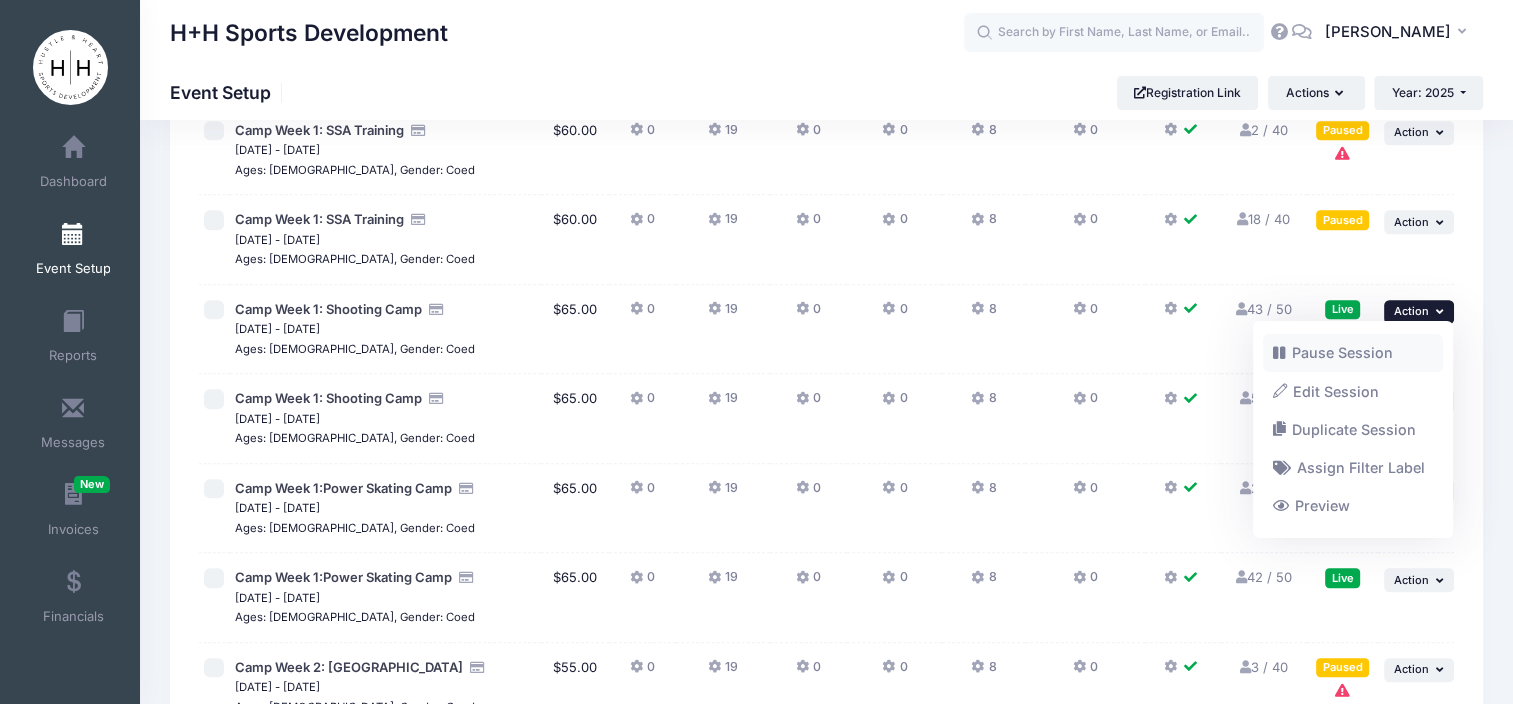 click on "Pause Session" at bounding box center [1353, 353] 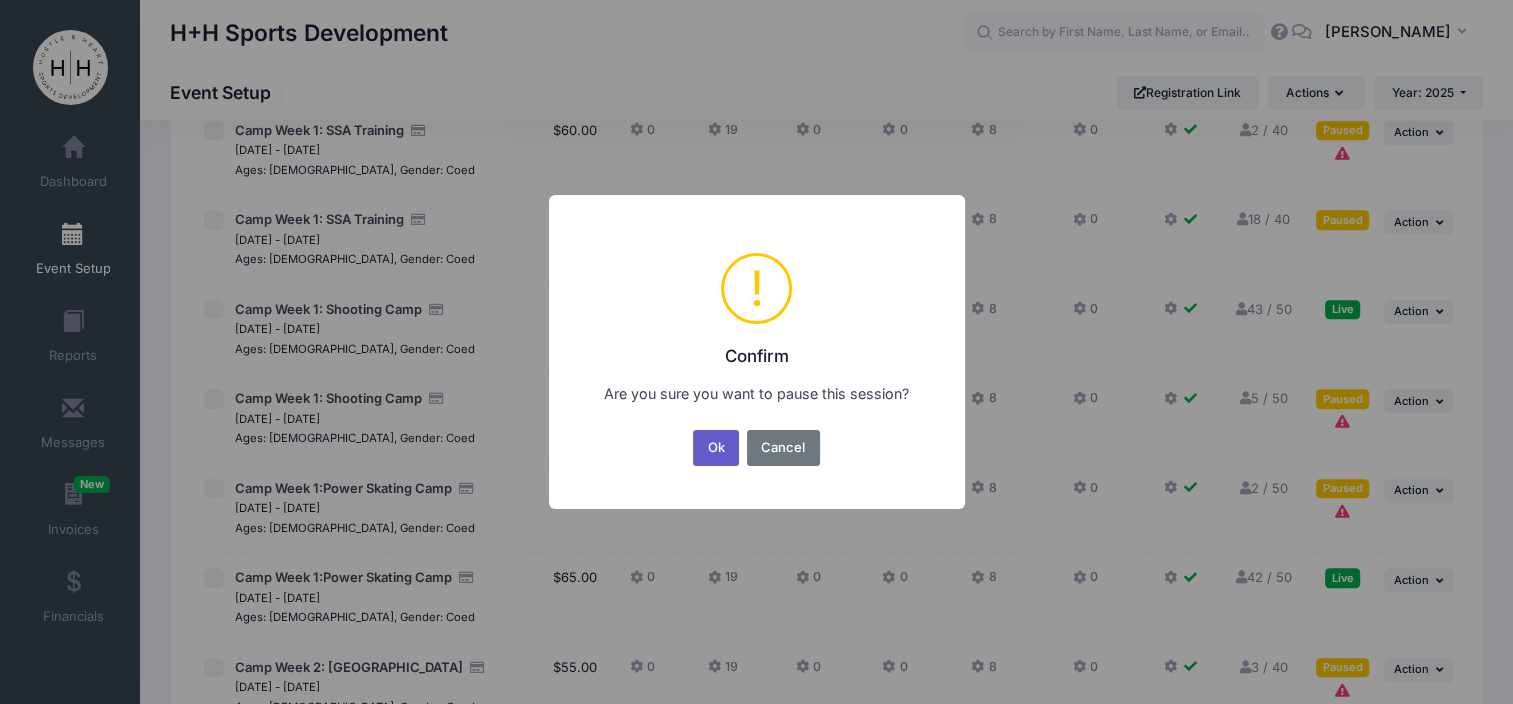 click on "Ok" at bounding box center [716, 448] 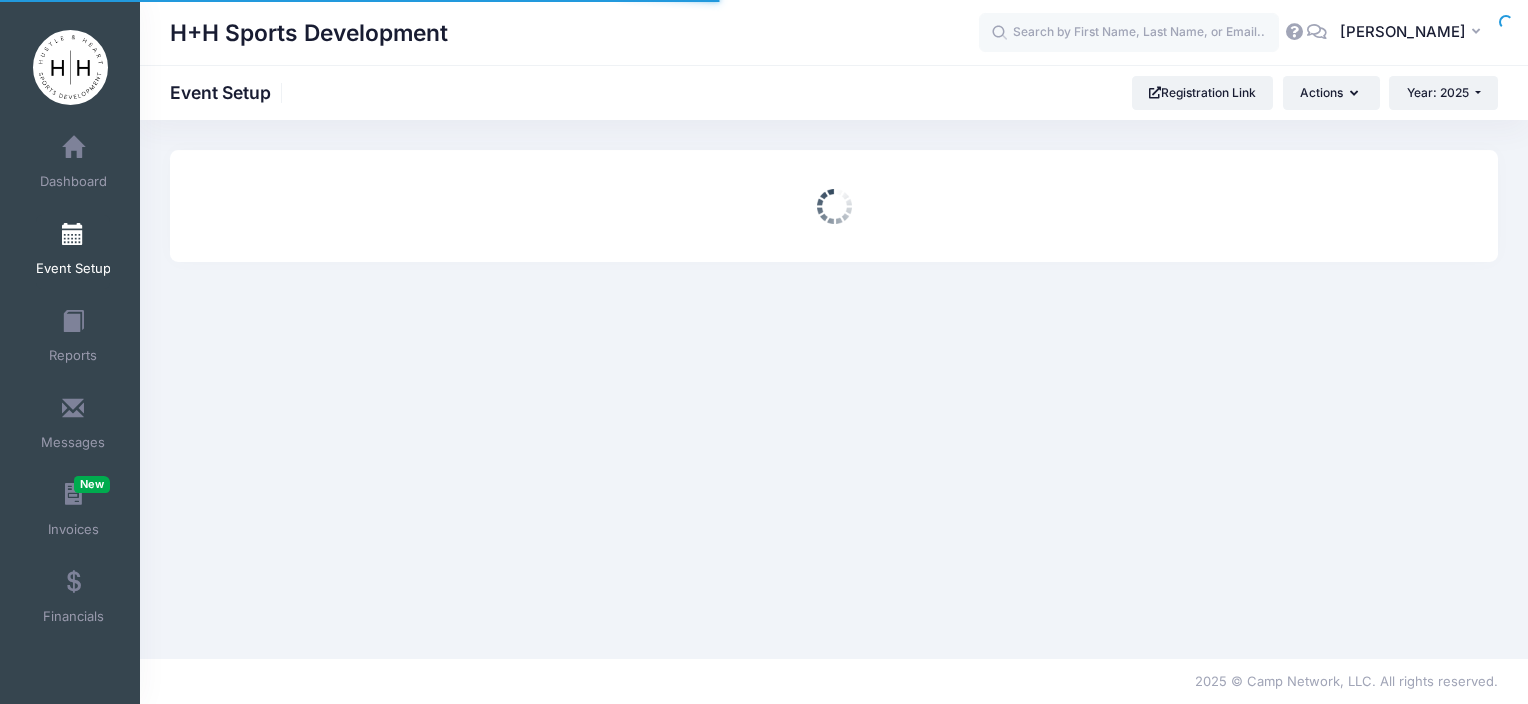 scroll, scrollTop: 0, scrollLeft: 0, axis: both 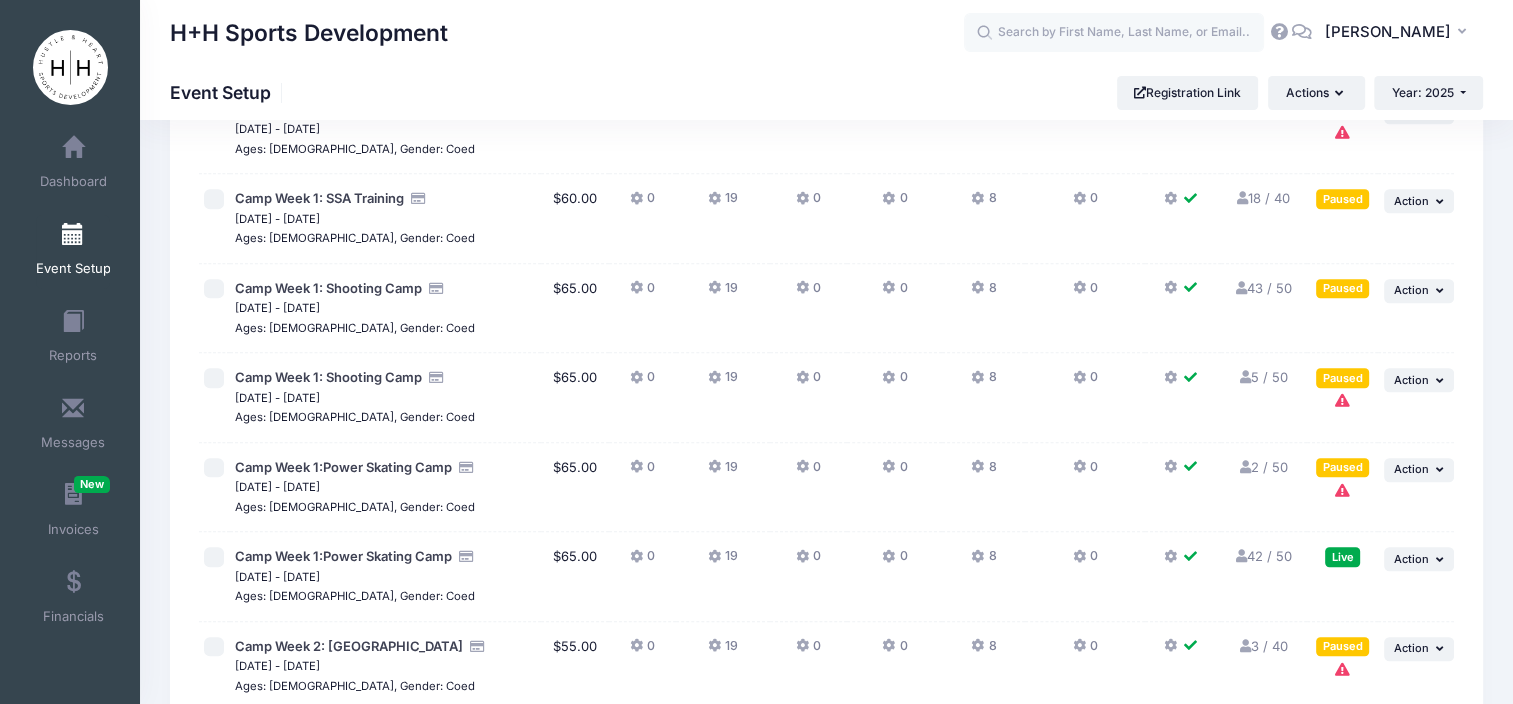 drag, startPoint x: 1508, startPoint y: 377, endPoint x: 1513, endPoint y: 400, distance: 23.537205 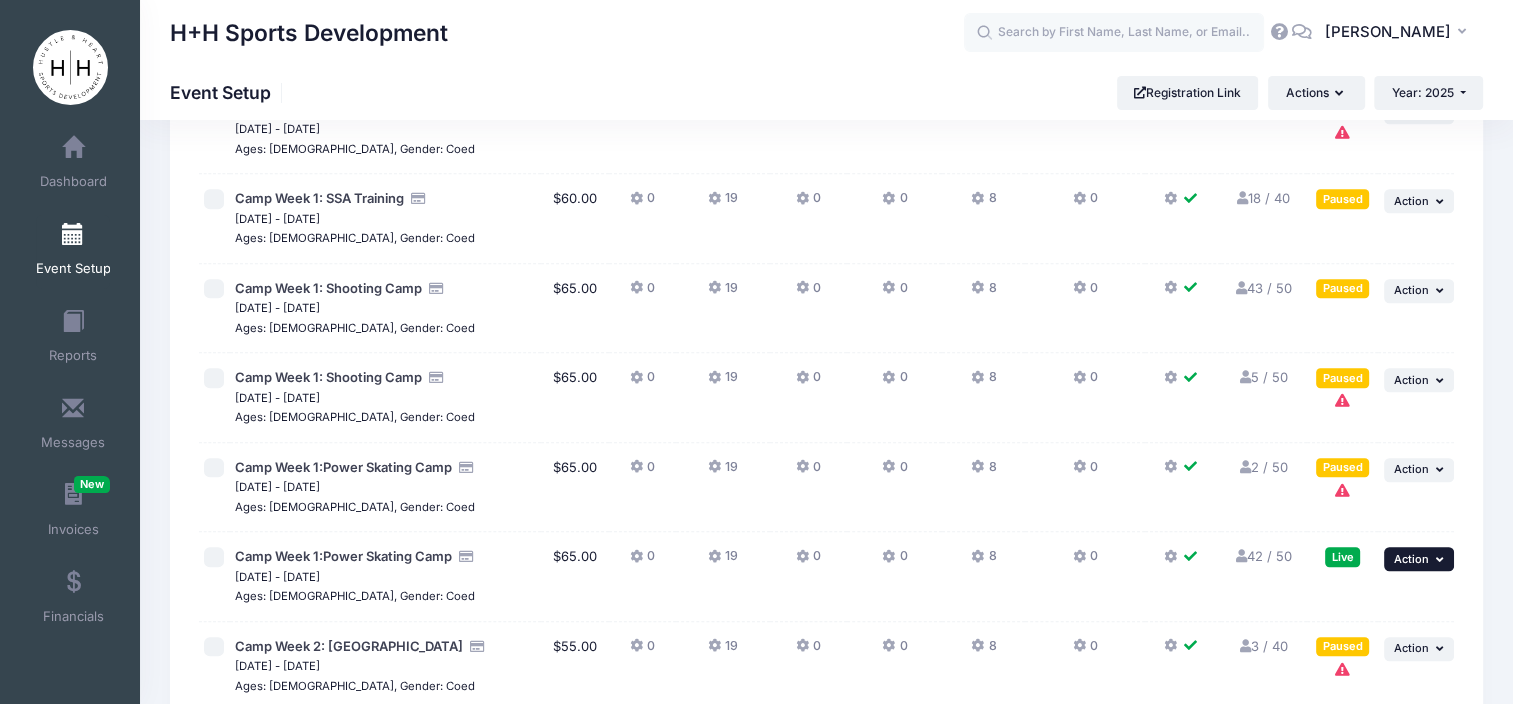 click on "... Action" at bounding box center [1419, 559] 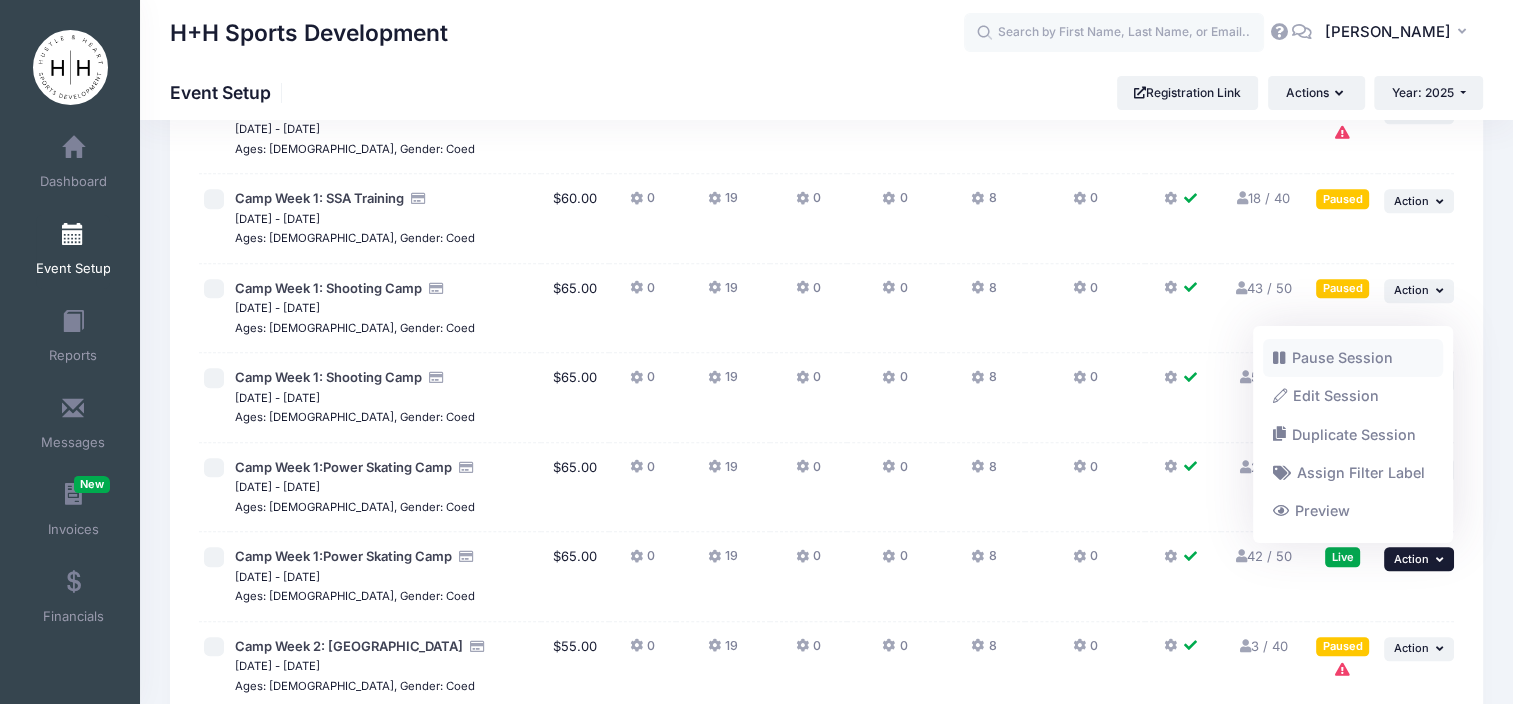 click on "Pause Session" at bounding box center [1353, 358] 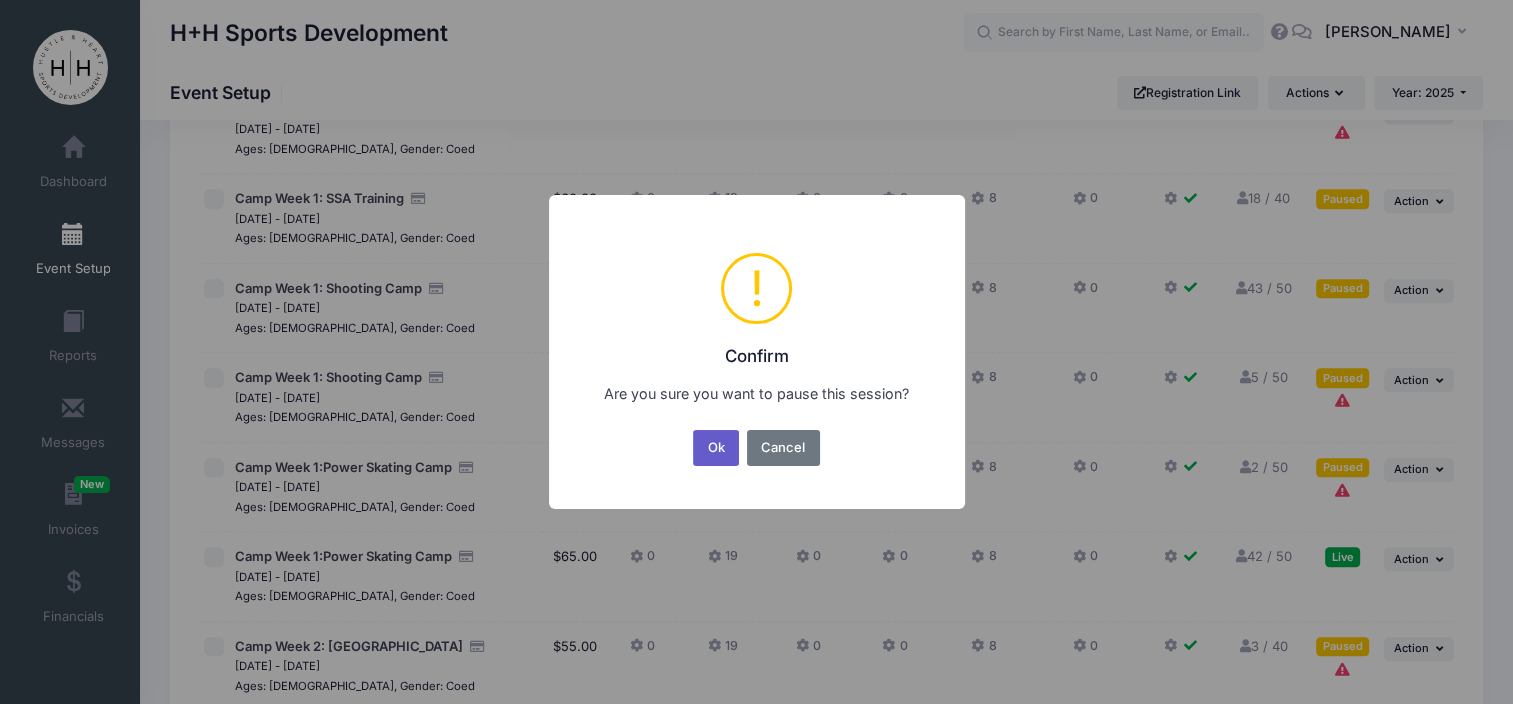click on "Ok" at bounding box center [716, 448] 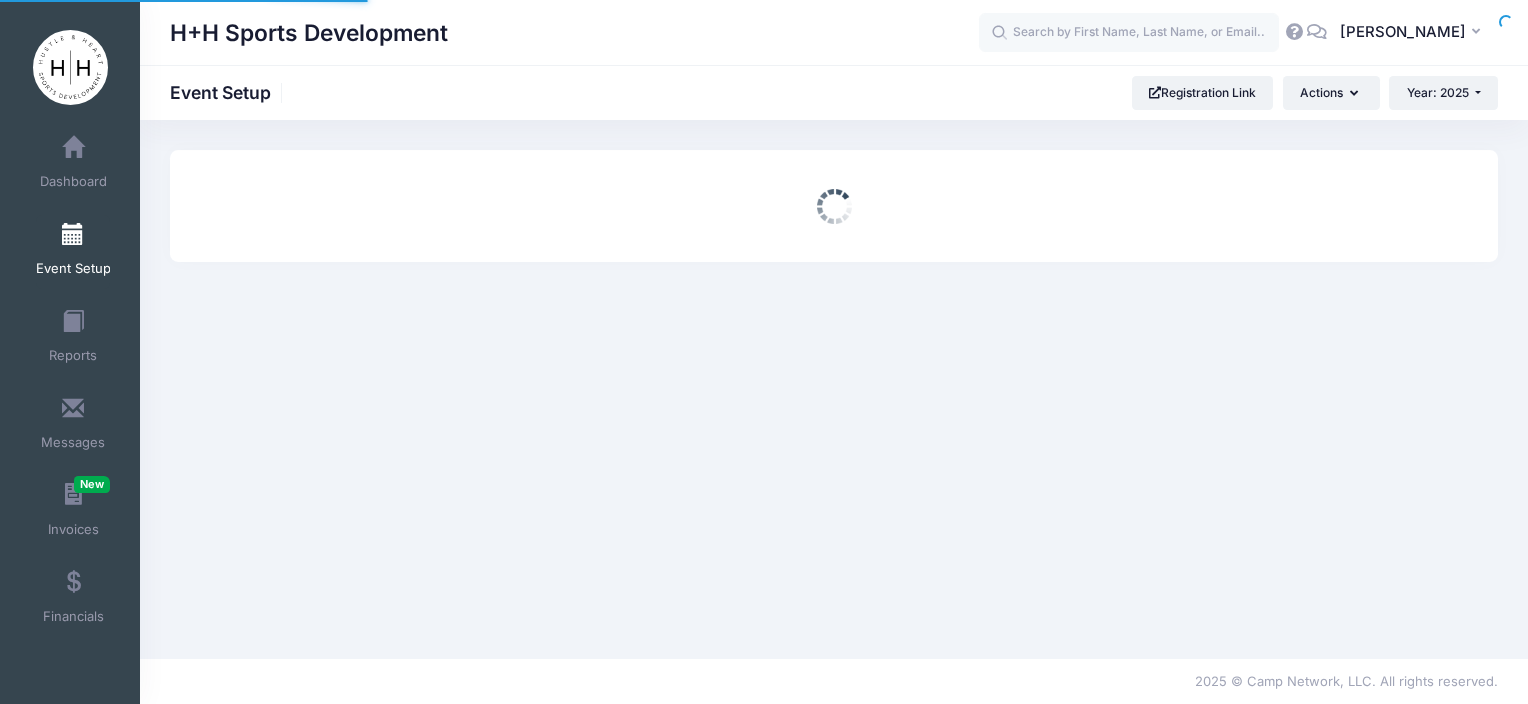 scroll, scrollTop: 0, scrollLeft: 0, axis: both 